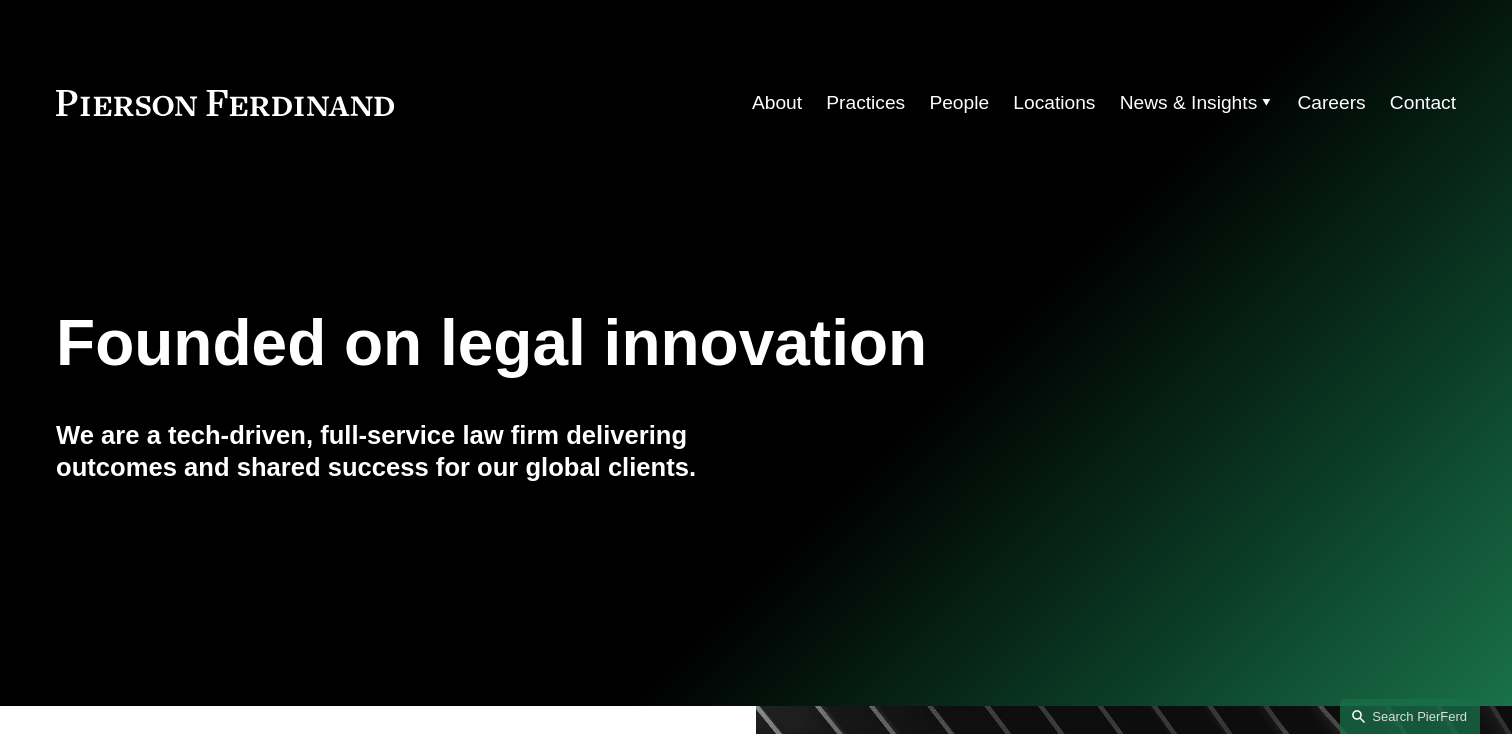 scroll, scrollTop: 0, scrollLeft: 0, axis: both 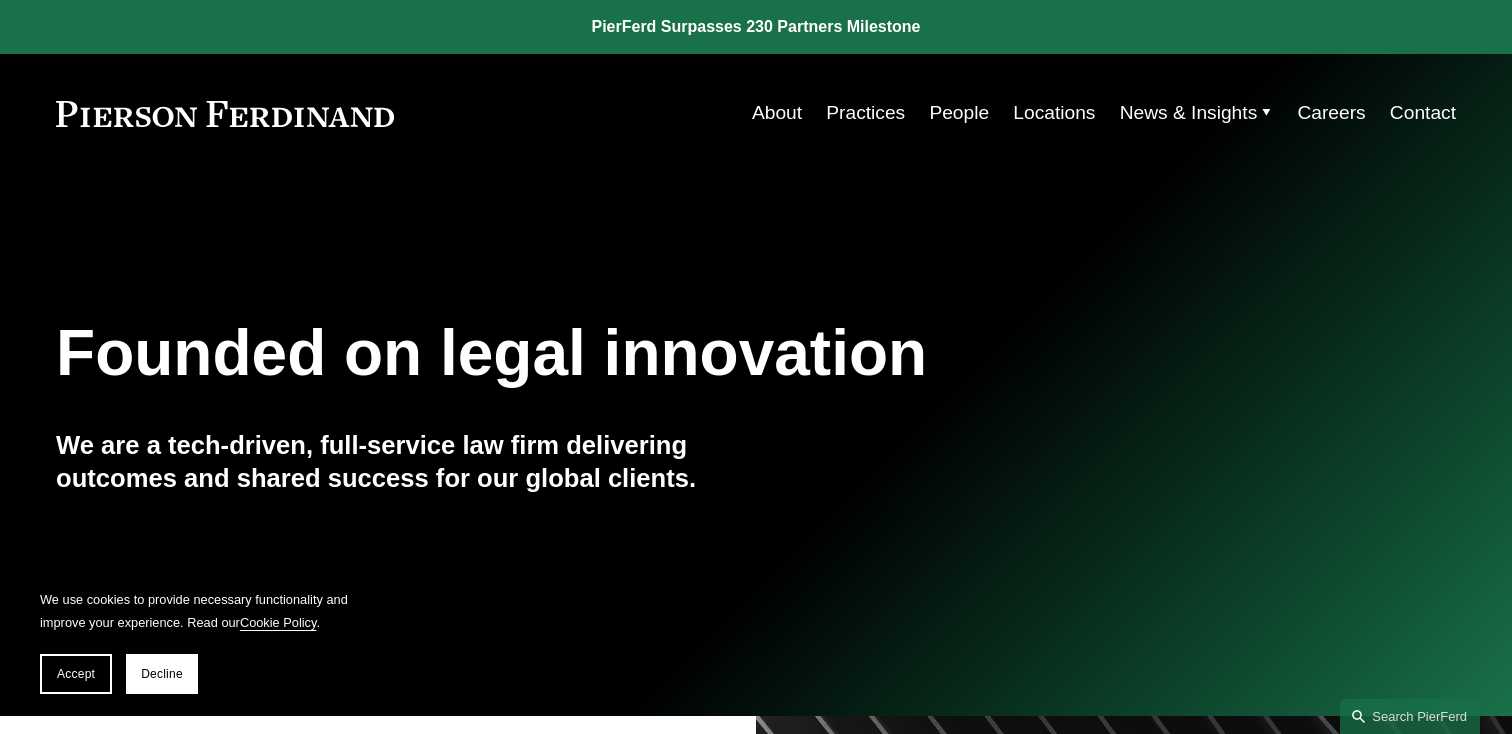 click on "People" at bounding box center [959, 113] 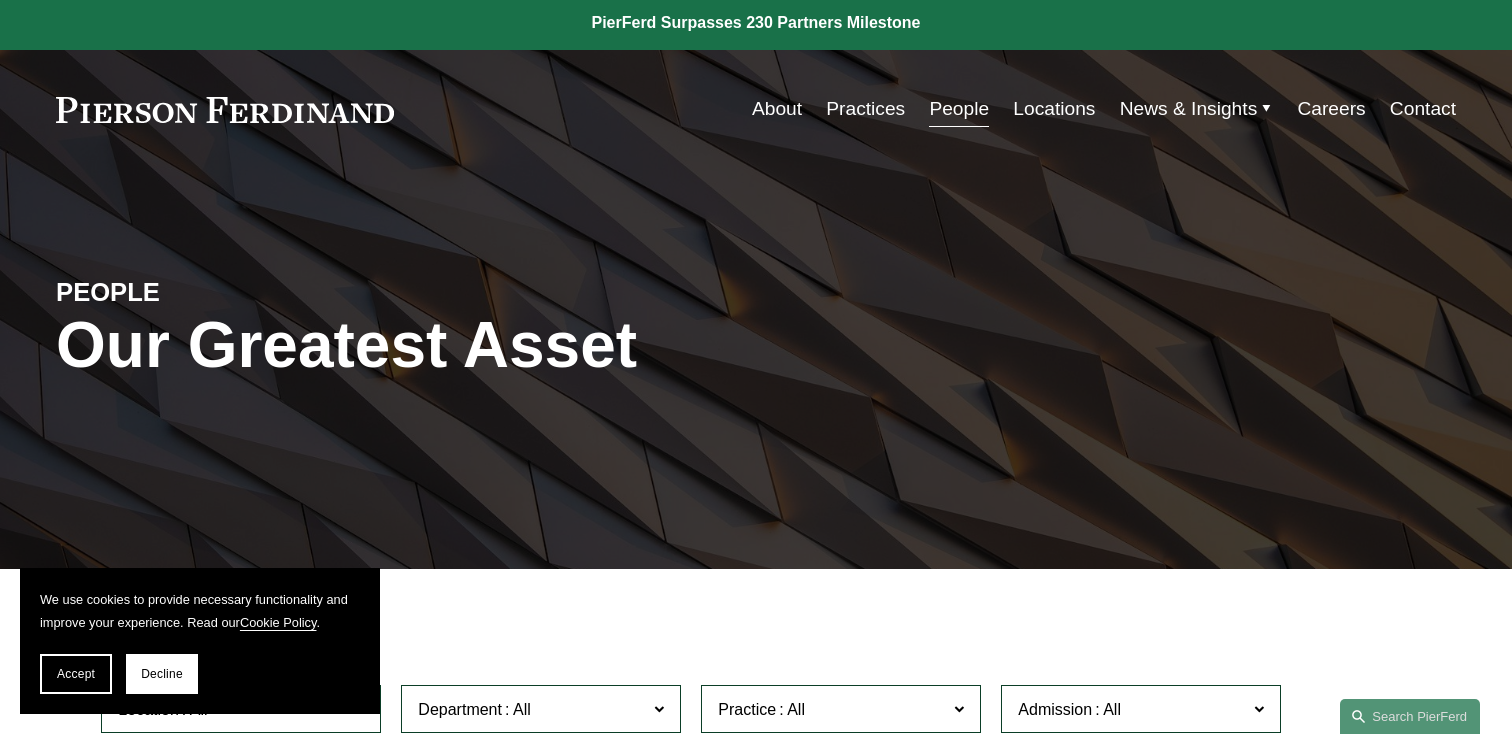 scroll, scrollTop: 0, scrollLeft: 0, axis: both 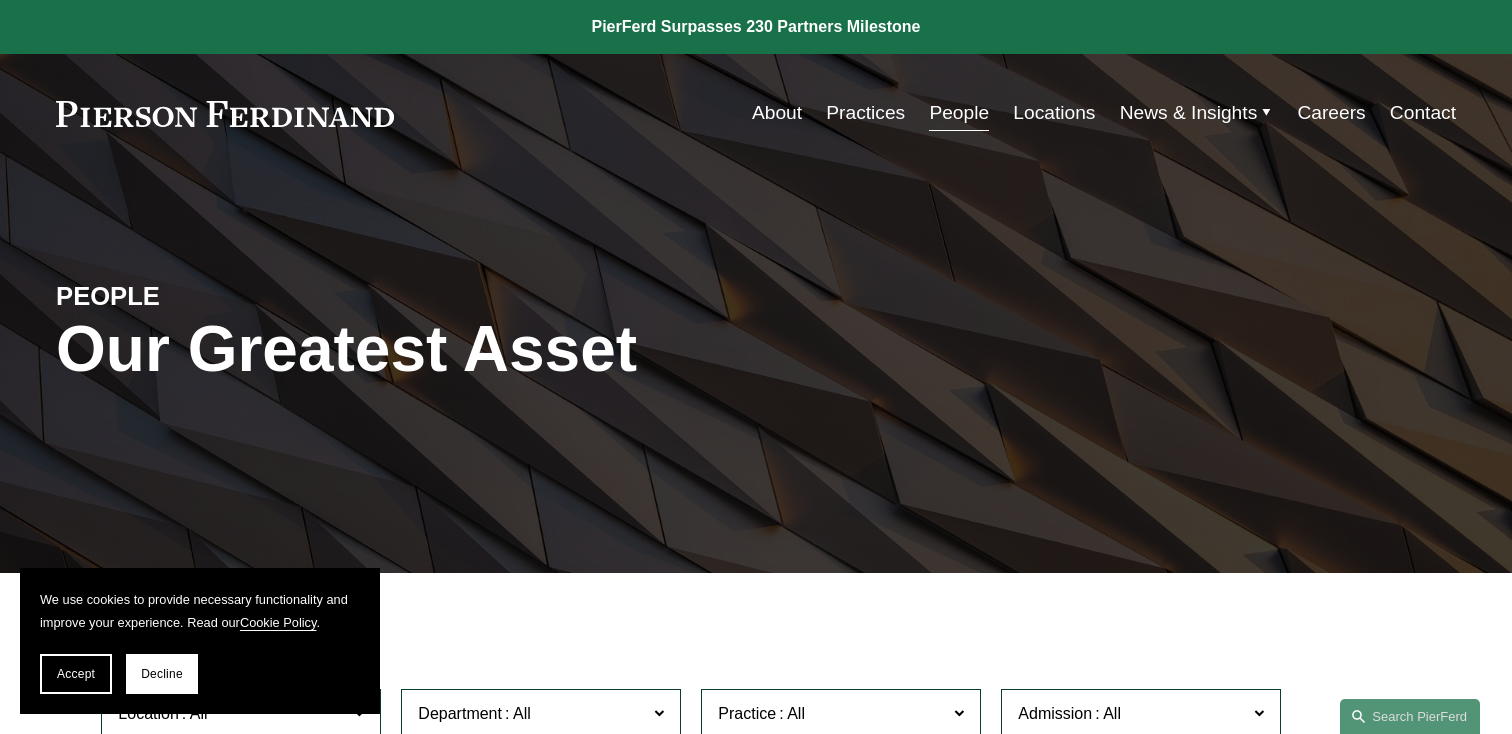 click on "About" at bounding box center (777, 113) 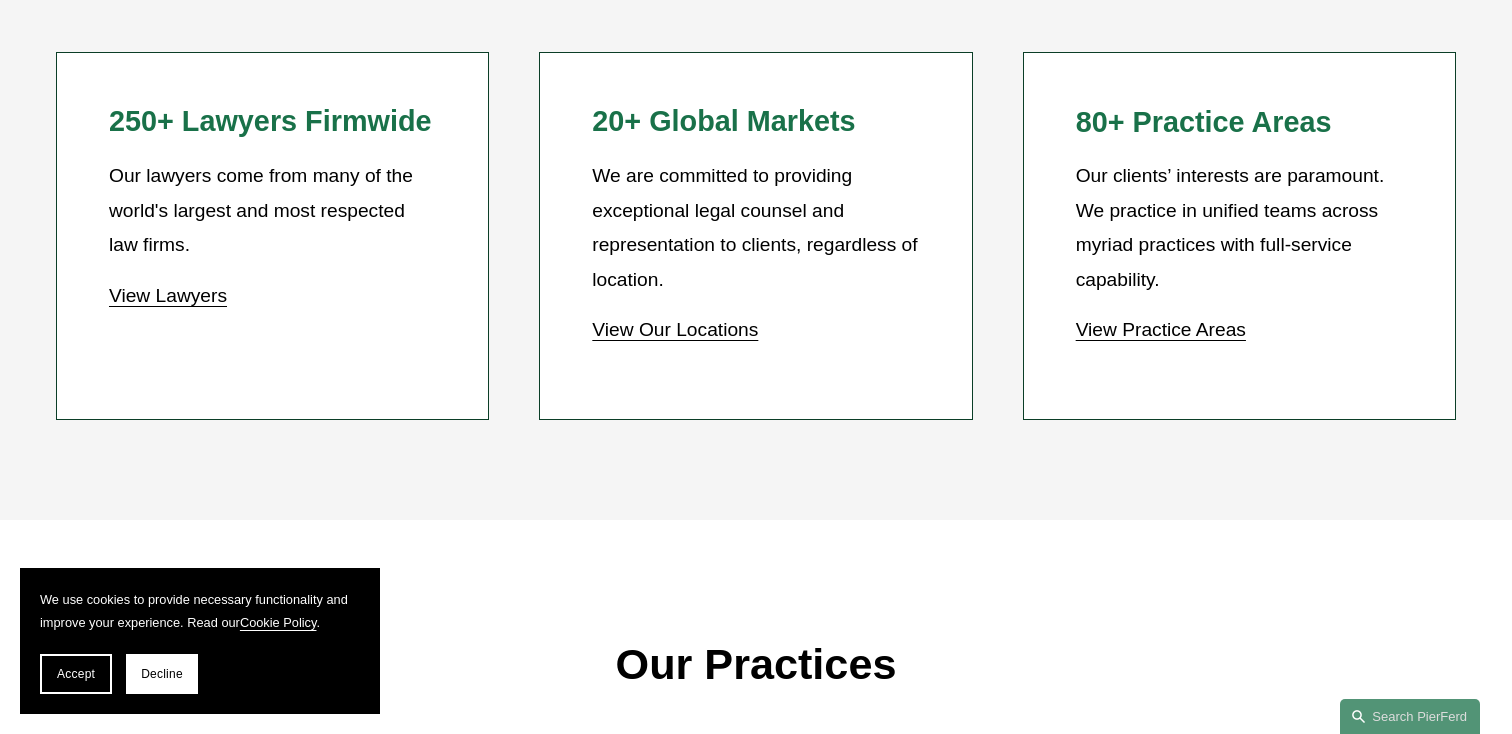 scroll, scrollTop: 1920, scrollLeft: 0, axis: vertical 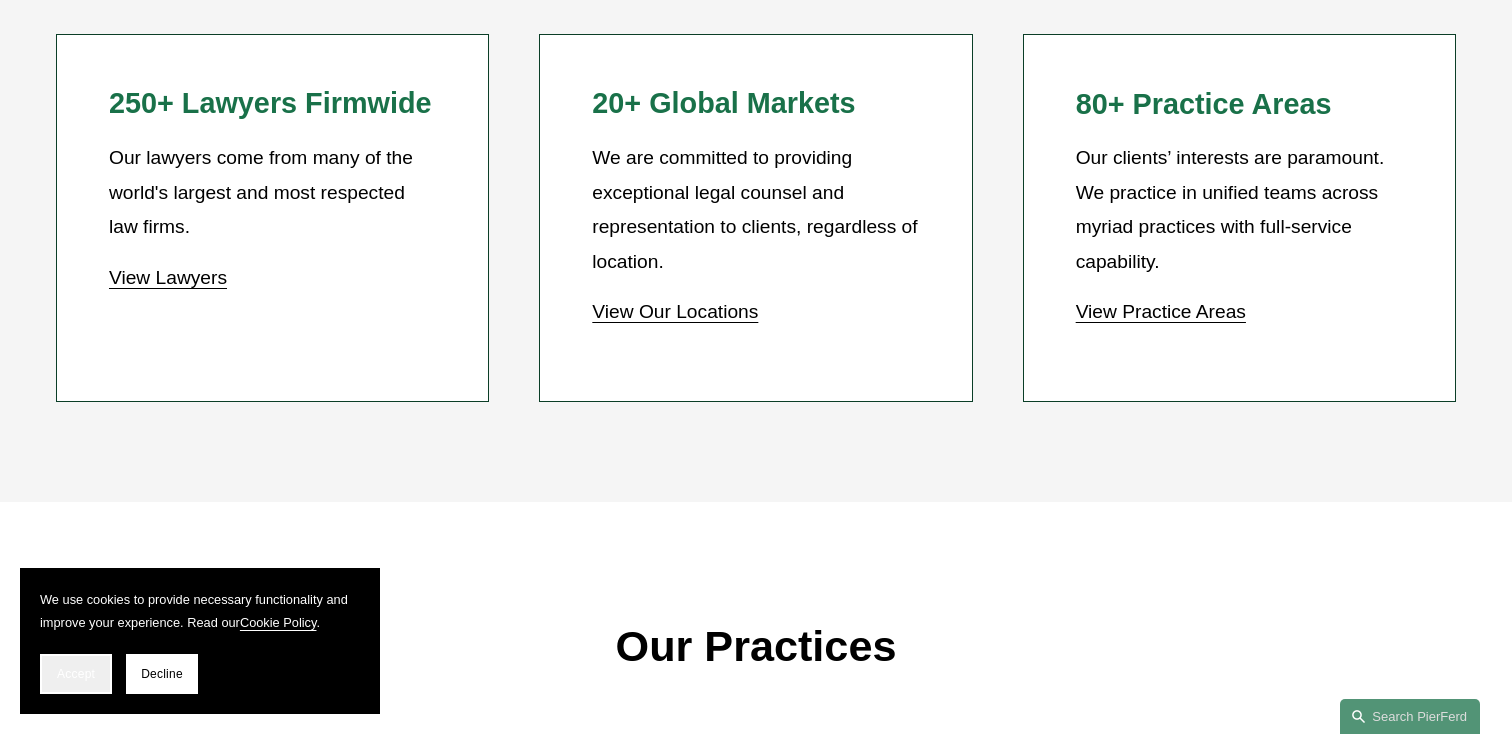 click on "Accept" at bounding box center [76, 674] 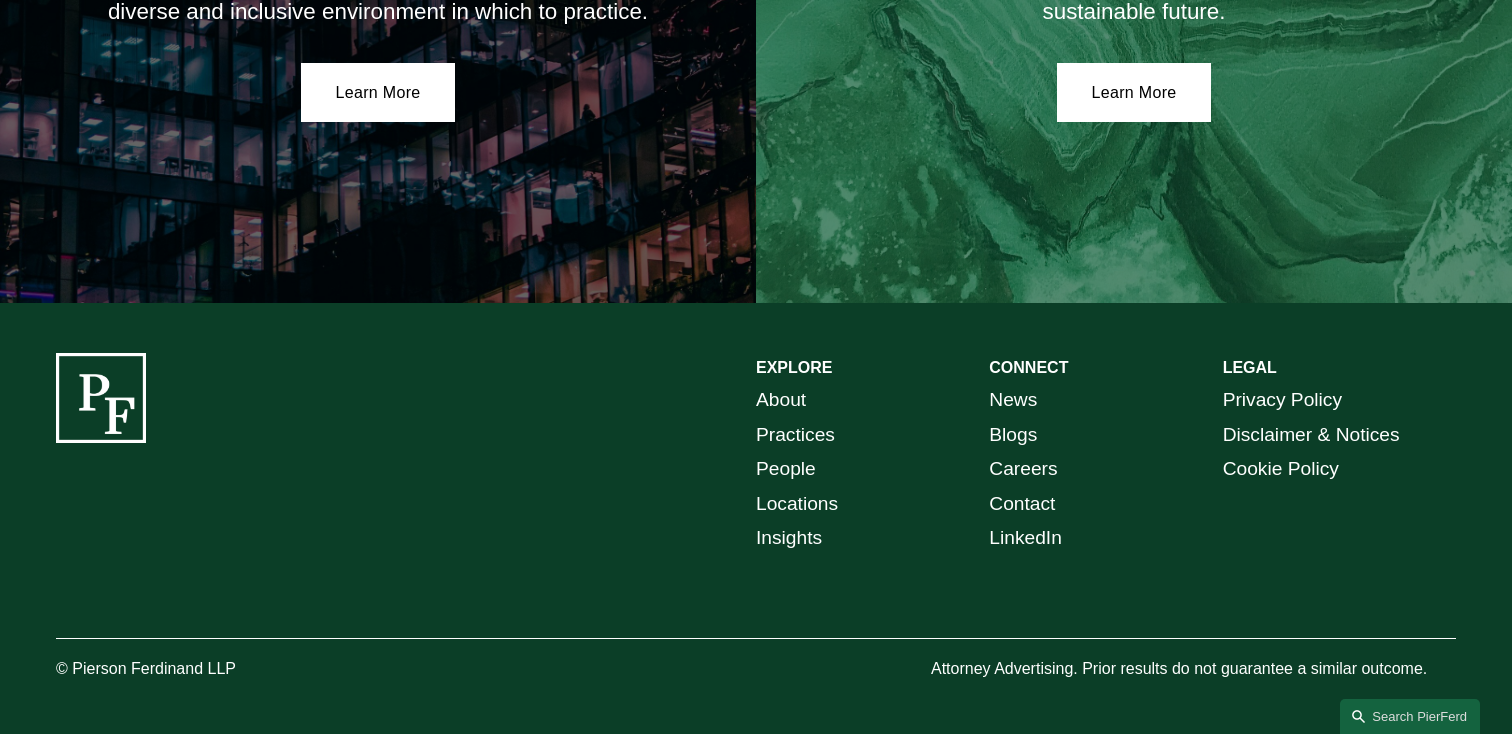 scroll, scrollTop: 3648, scrollLeft: 0, axis: vertical 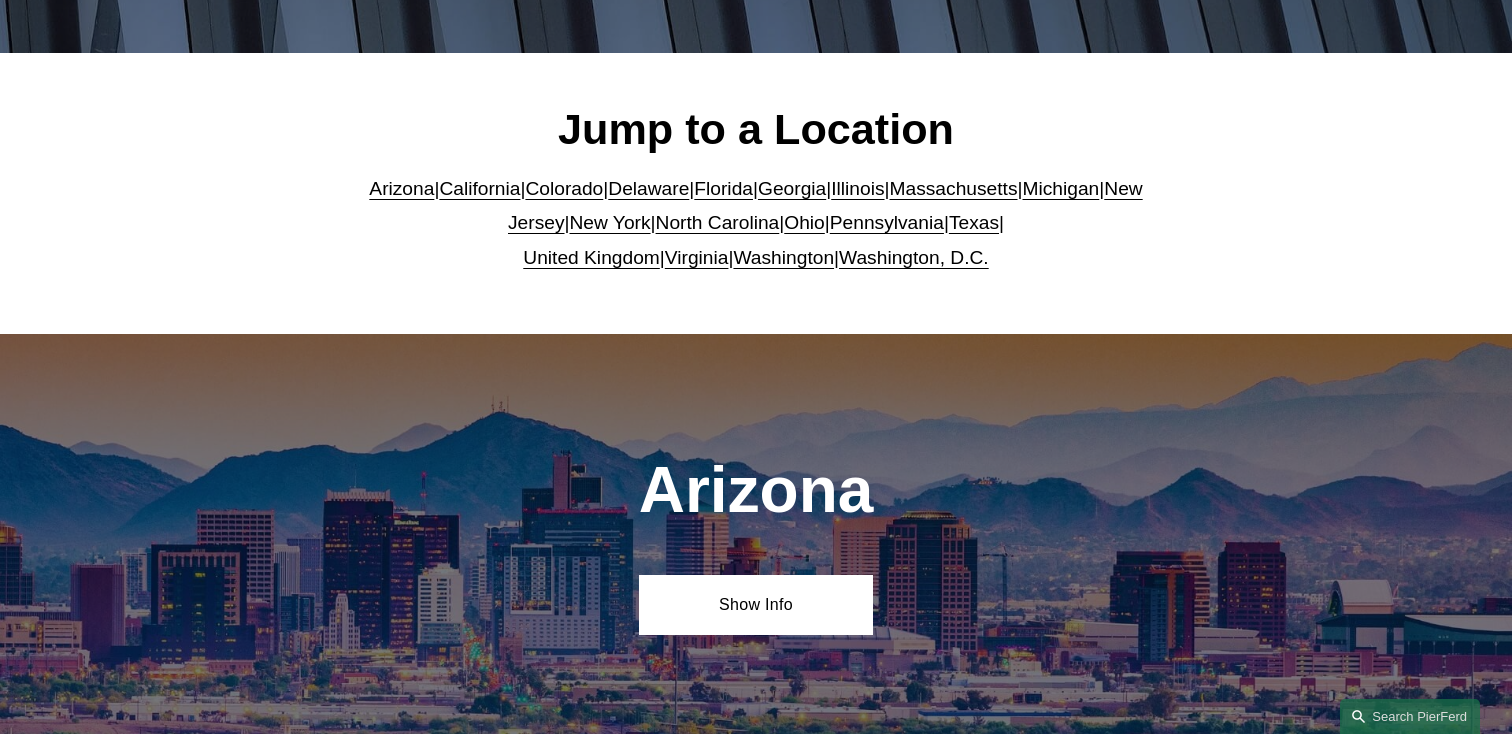 click on "Washington, D.C." at bounding box center [914, 257] 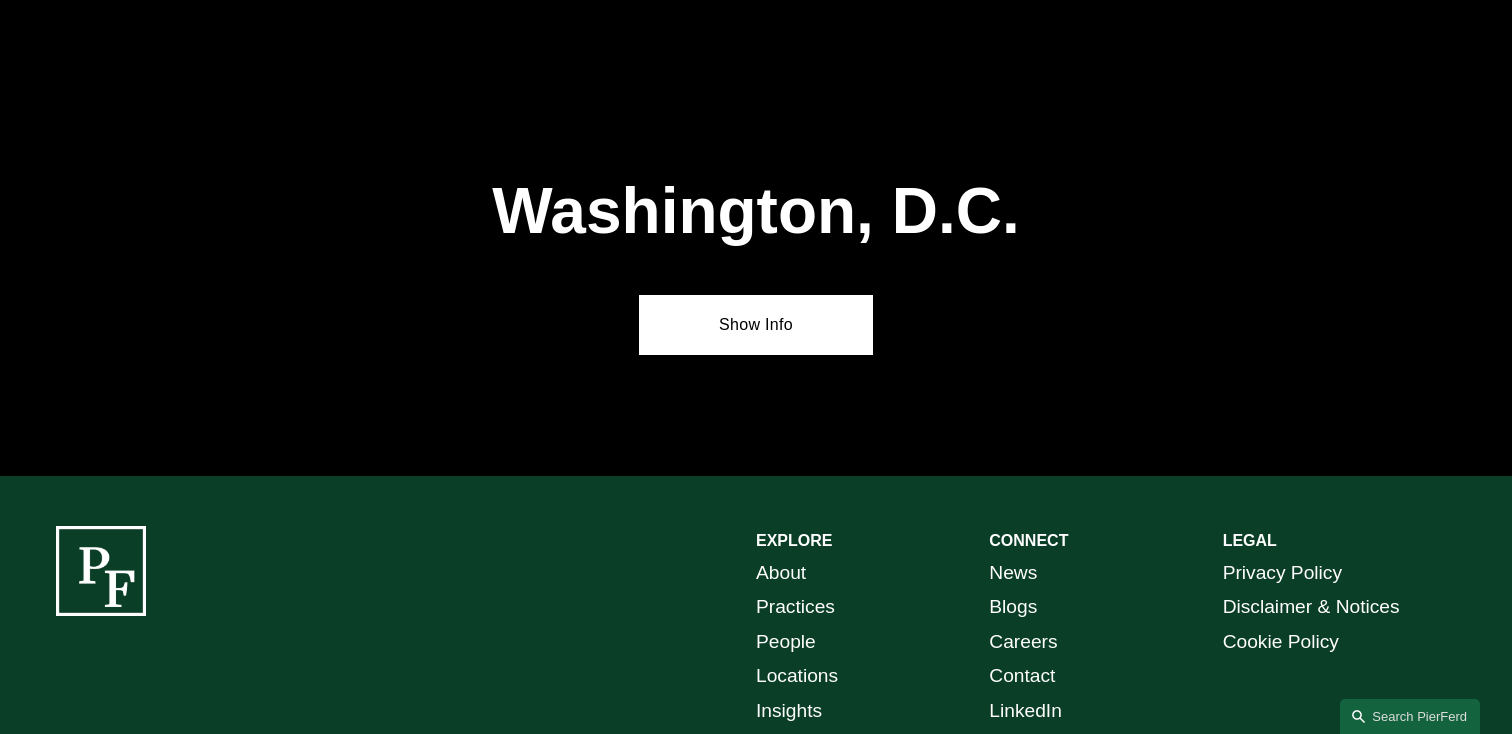 scroll, scrollTop: 8437, scrollLeft: 0, axis: vertical 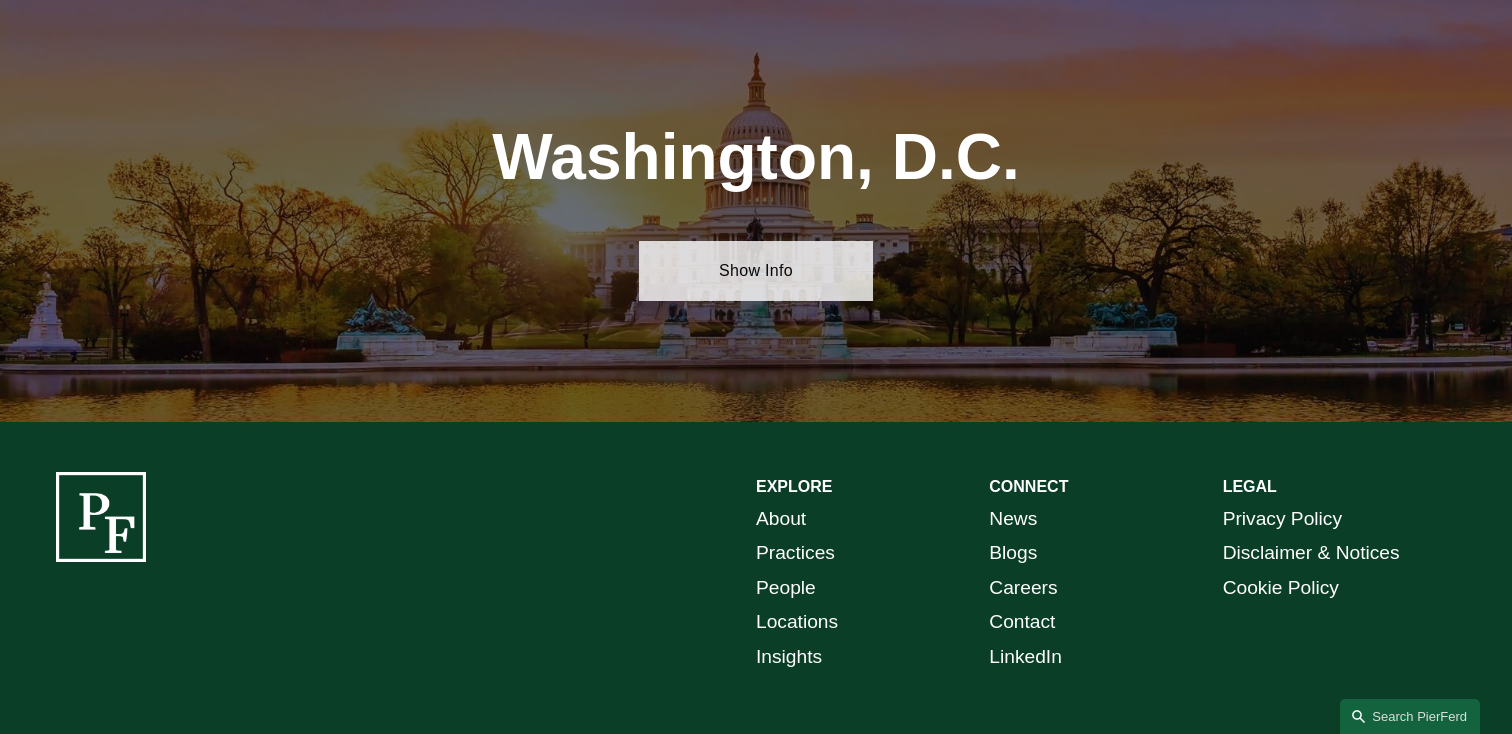 click on "Show Info" at bounding box center [755, 271] 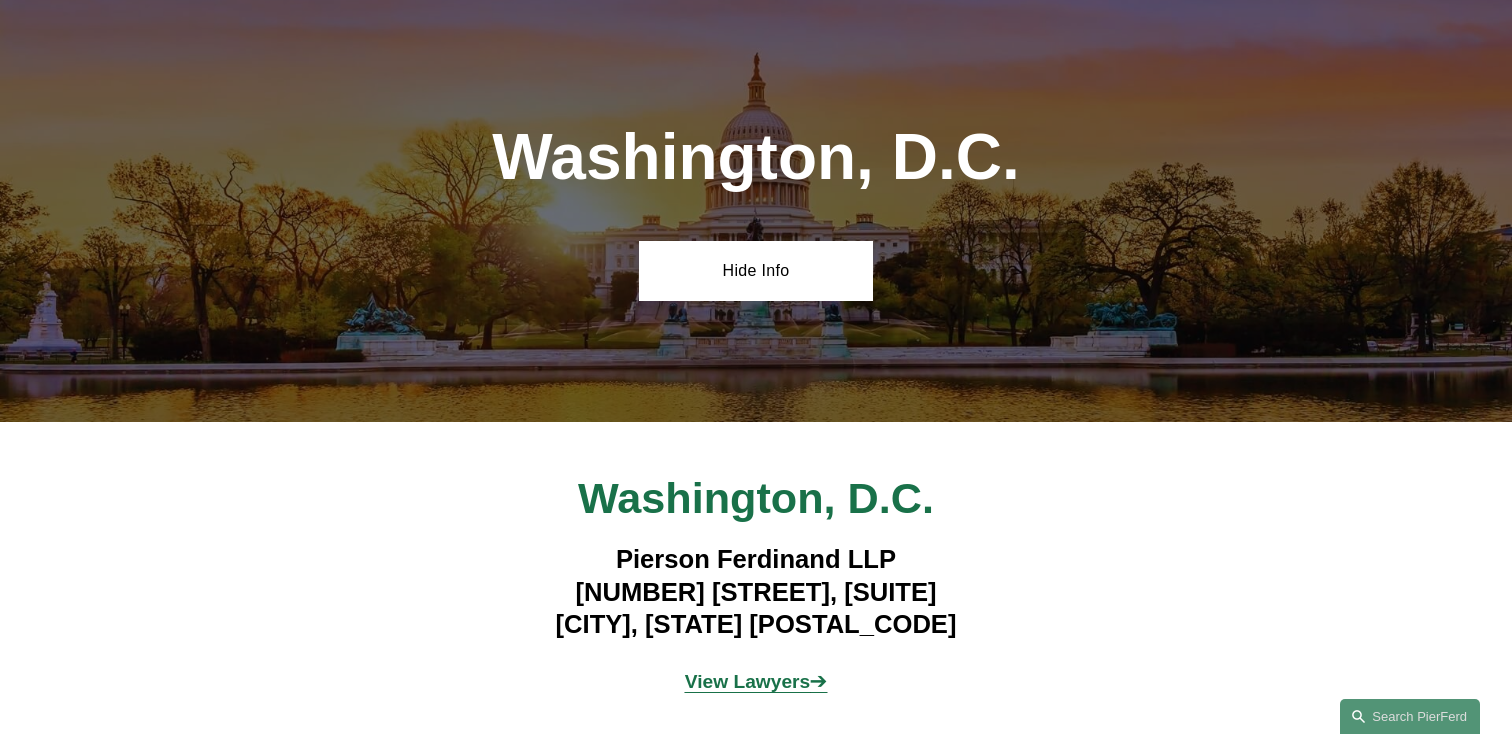 click on "View Lawyers" at bounding box center [748, 681] 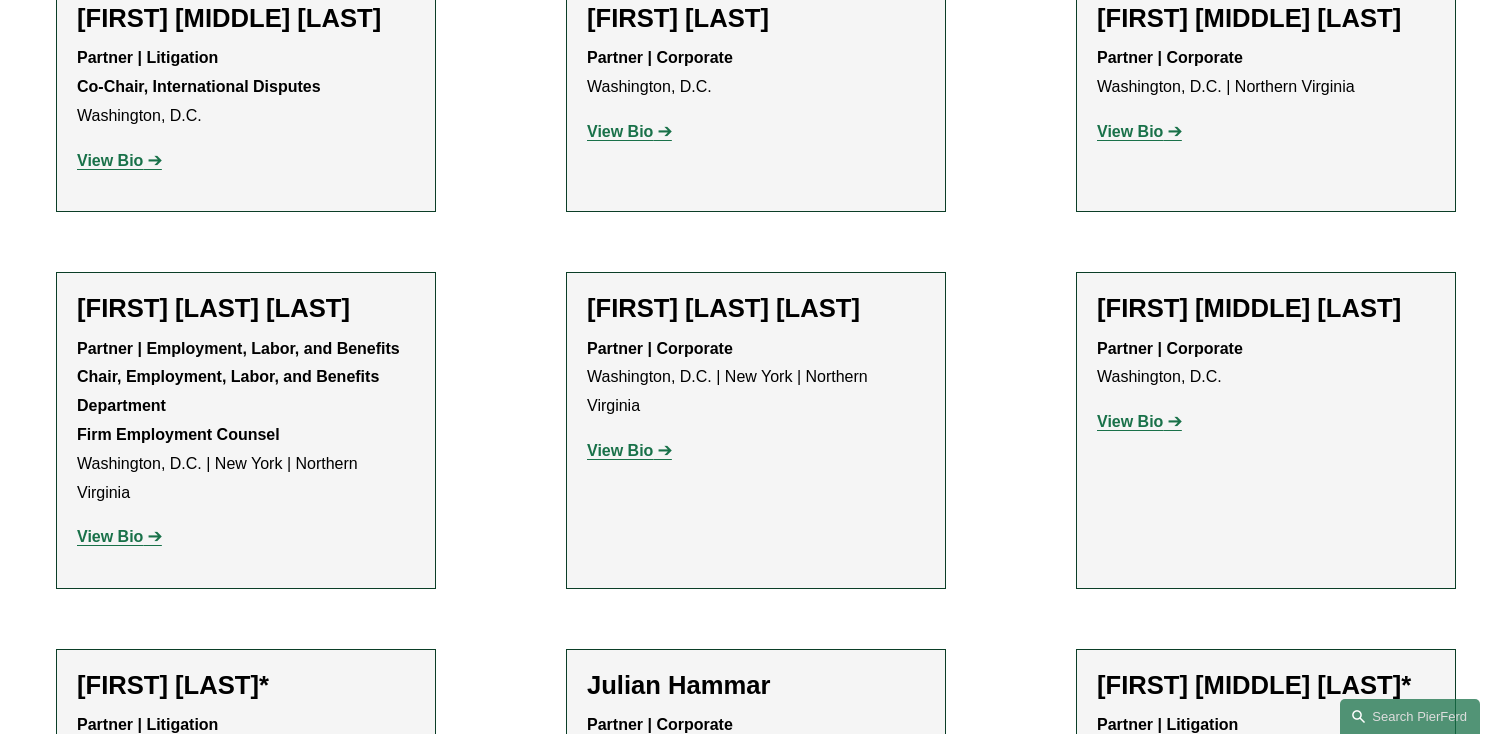 scroll, scrollTop: 920, scrollLeft: 0, axis: vertical 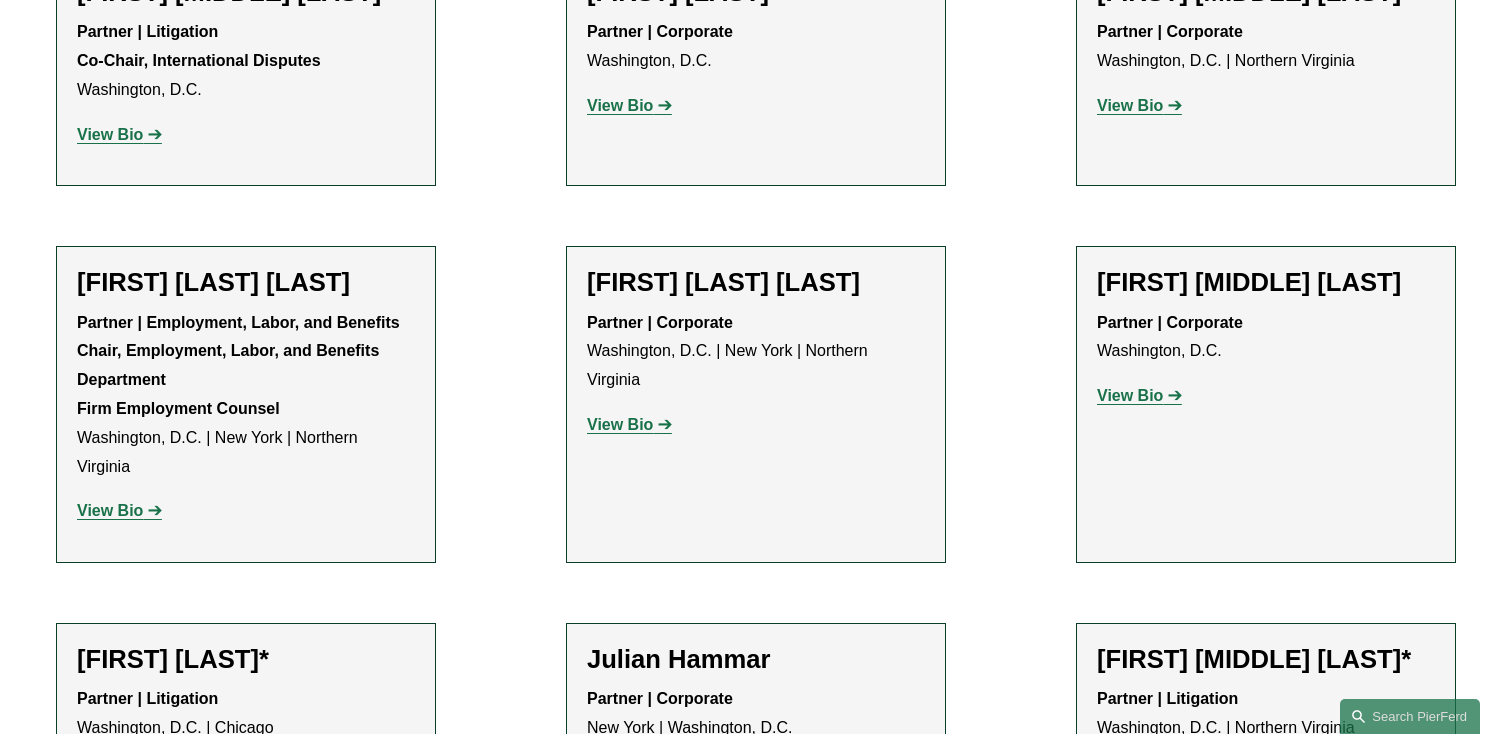 click on "View Bio" 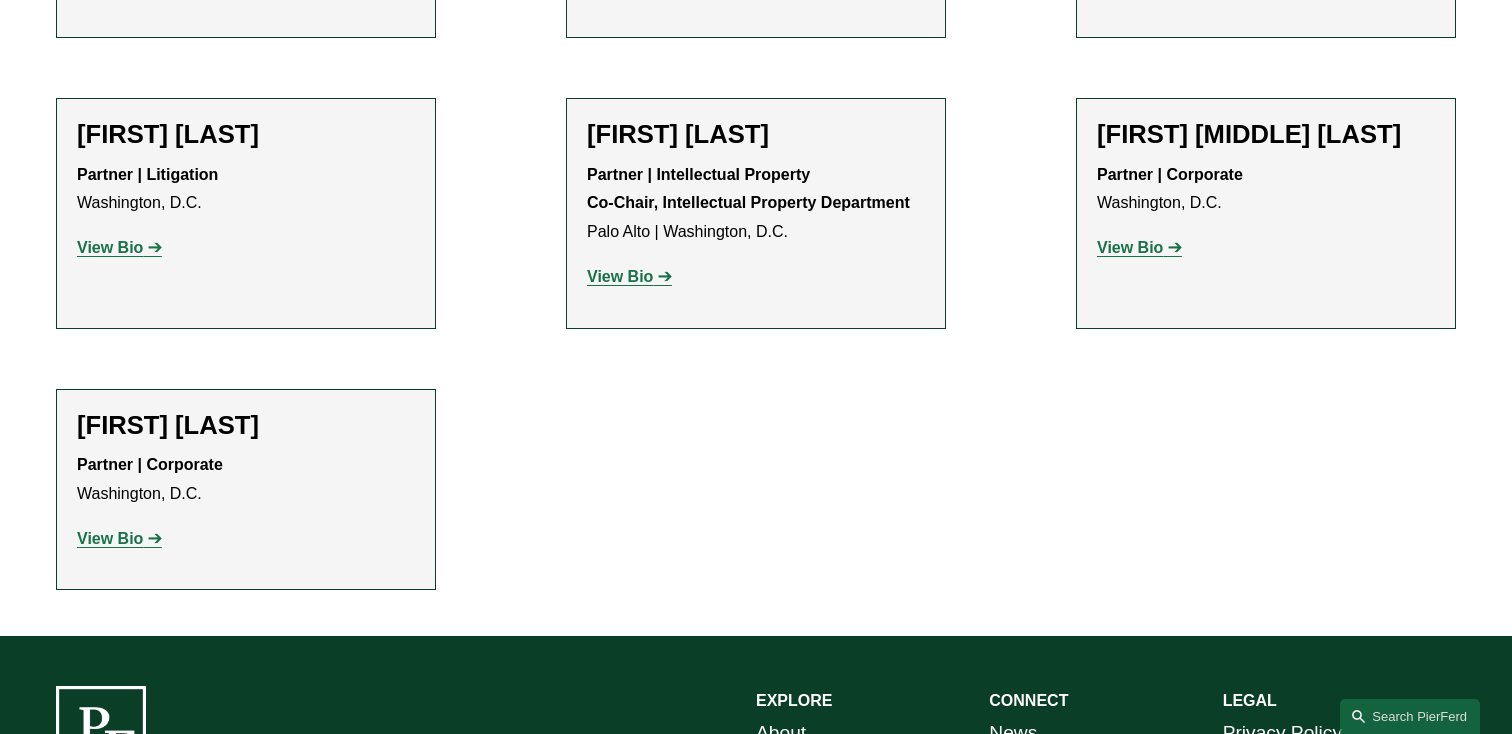 scroll, scrollTop: 2280, scrollLeft: 0, axis: vertical 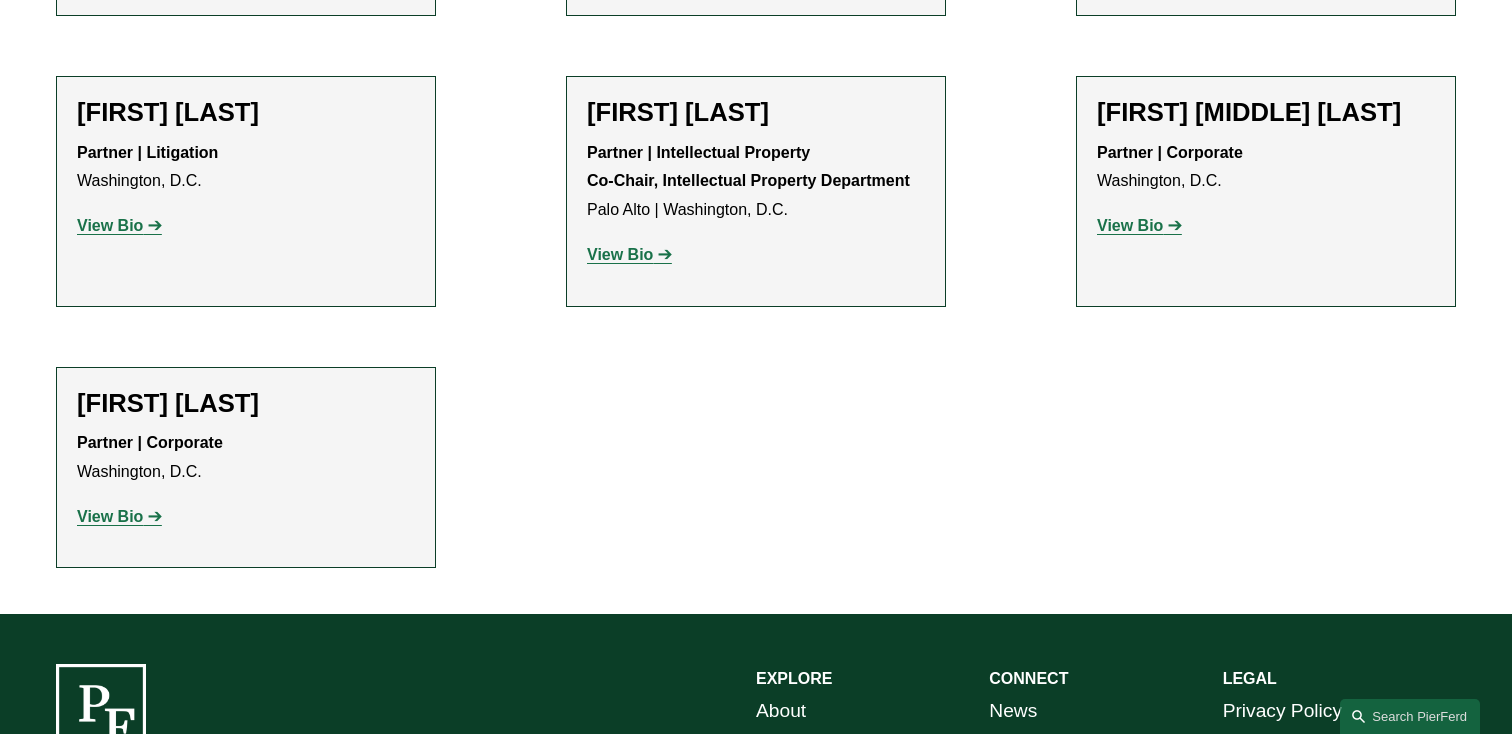 click on "View Bio" 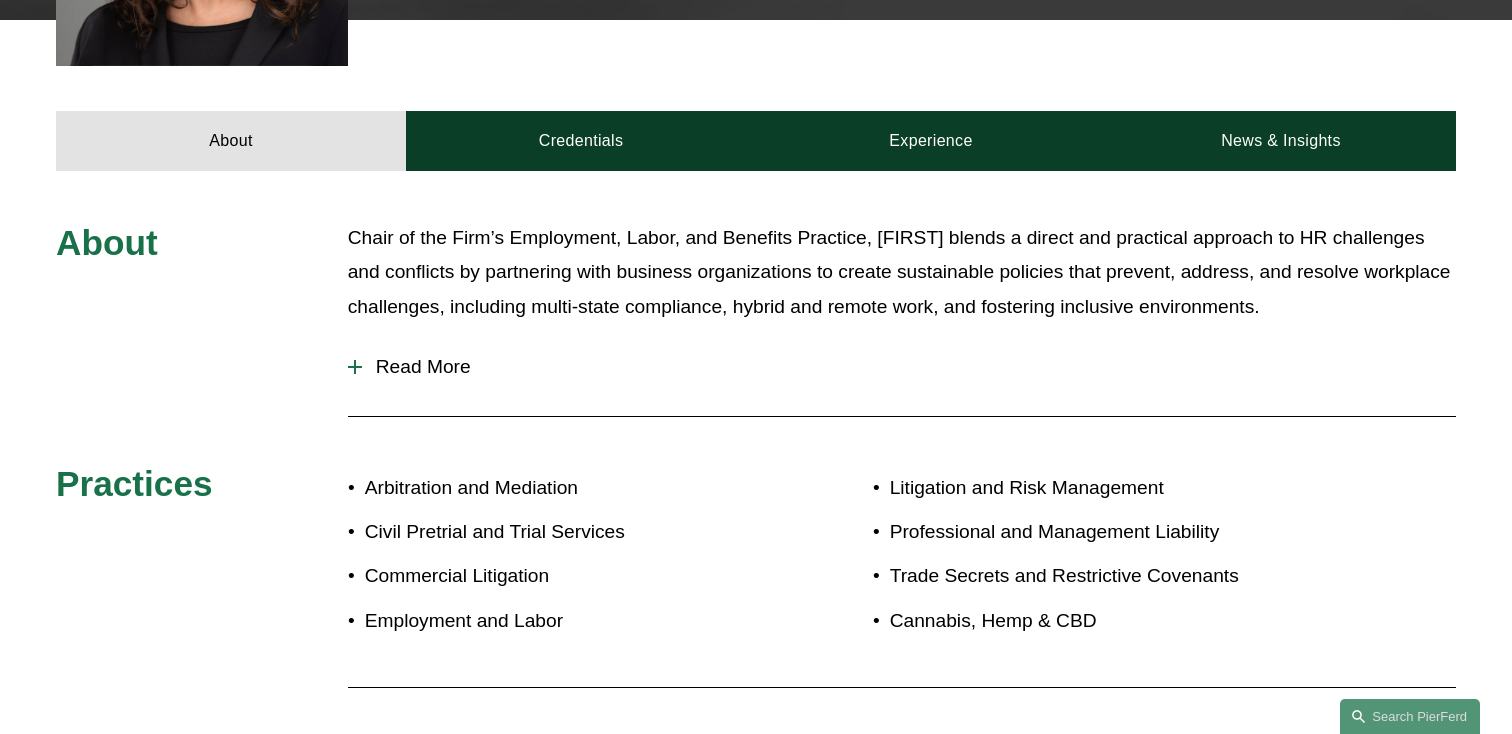 scroll, scrollTop: 960, scrollLeft: 0, axis: vertical 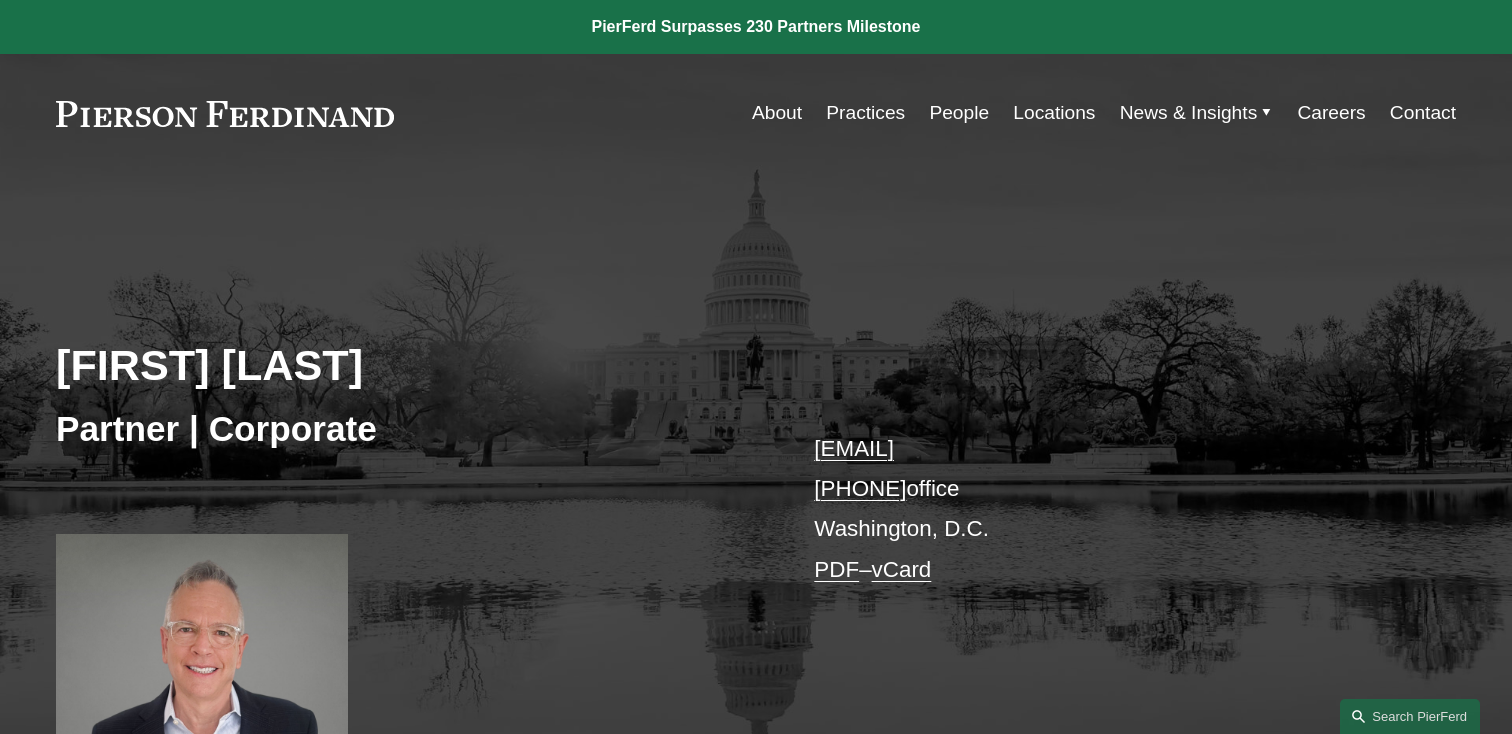 click on "People" at bounding box center [959, 113] 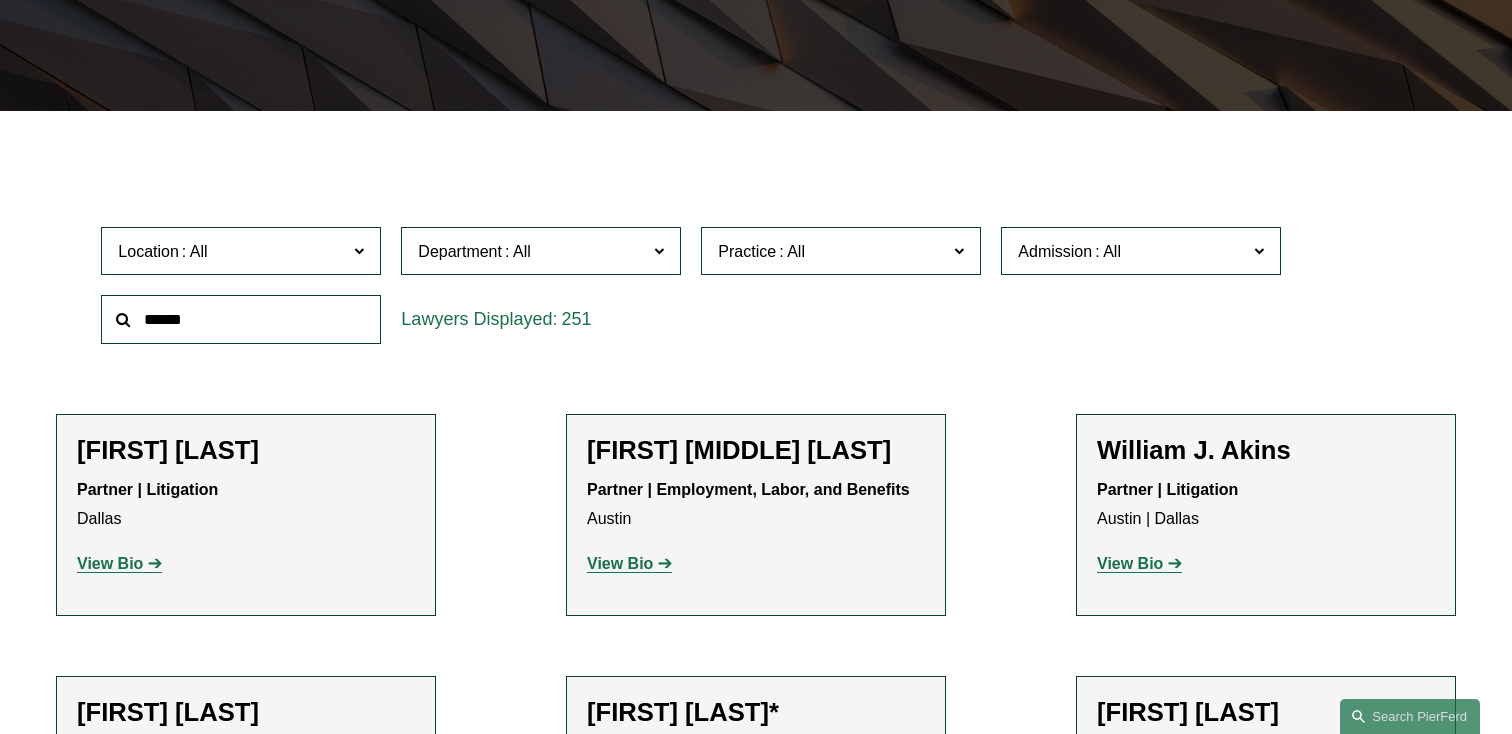 scroll, scrollTop: 480, scrollLeft: 0, axis: vertical 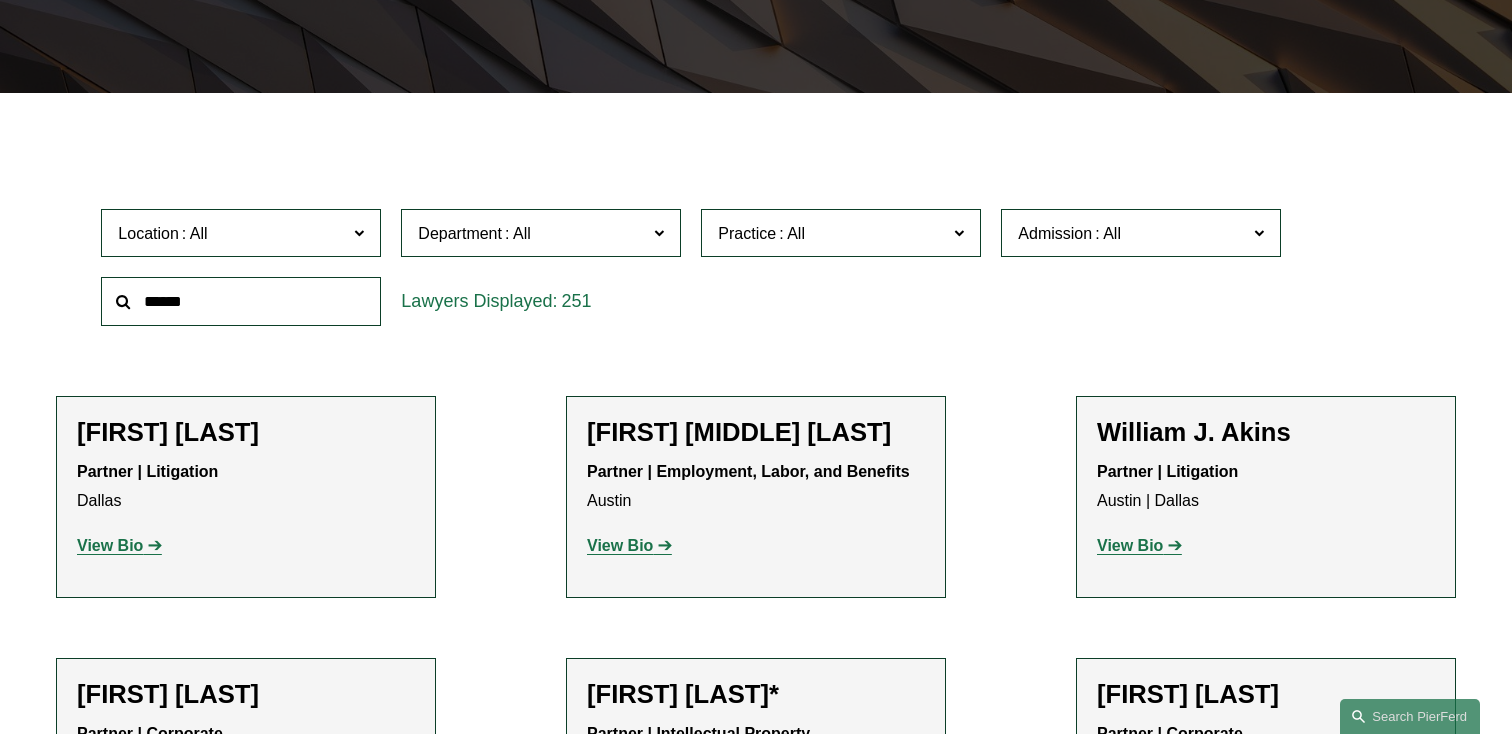 click 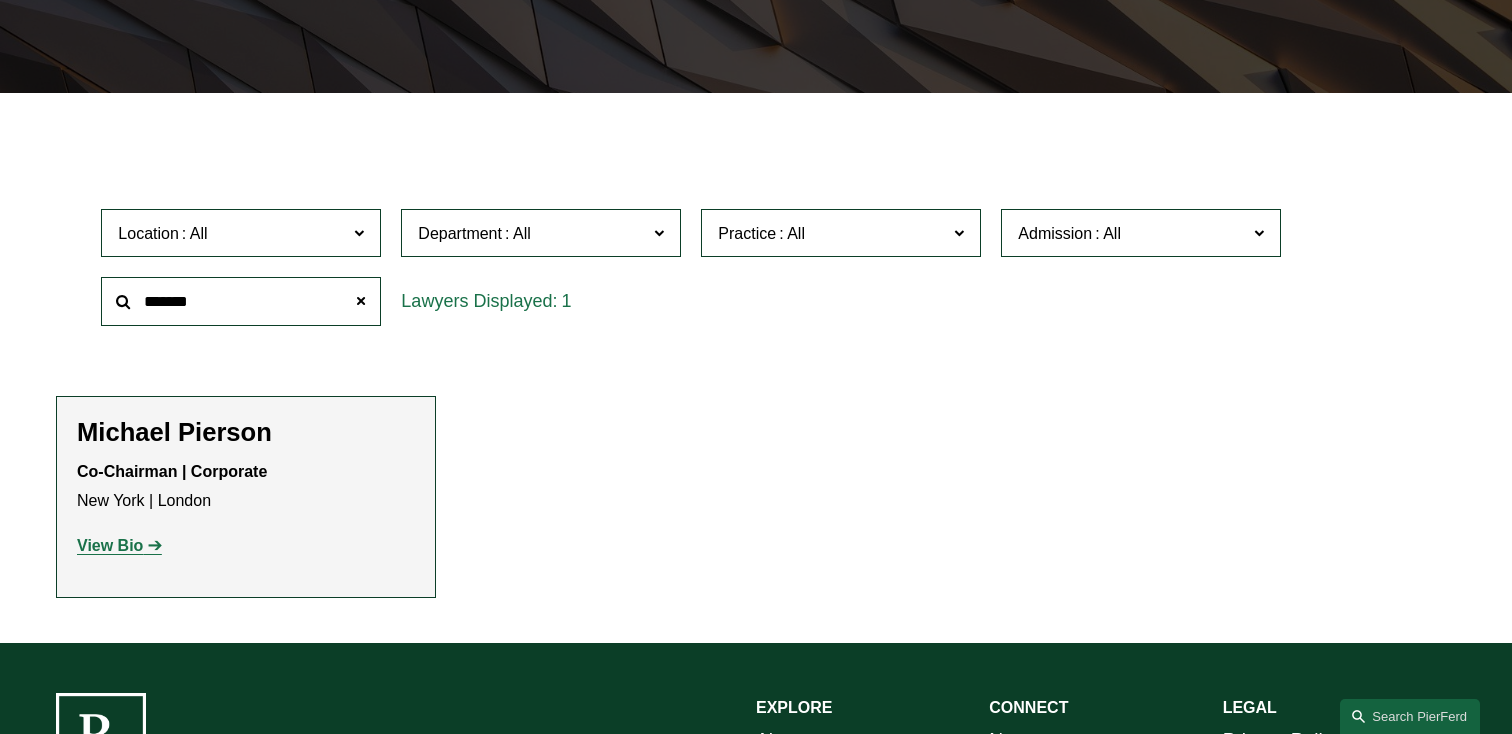 click on "View Bio" 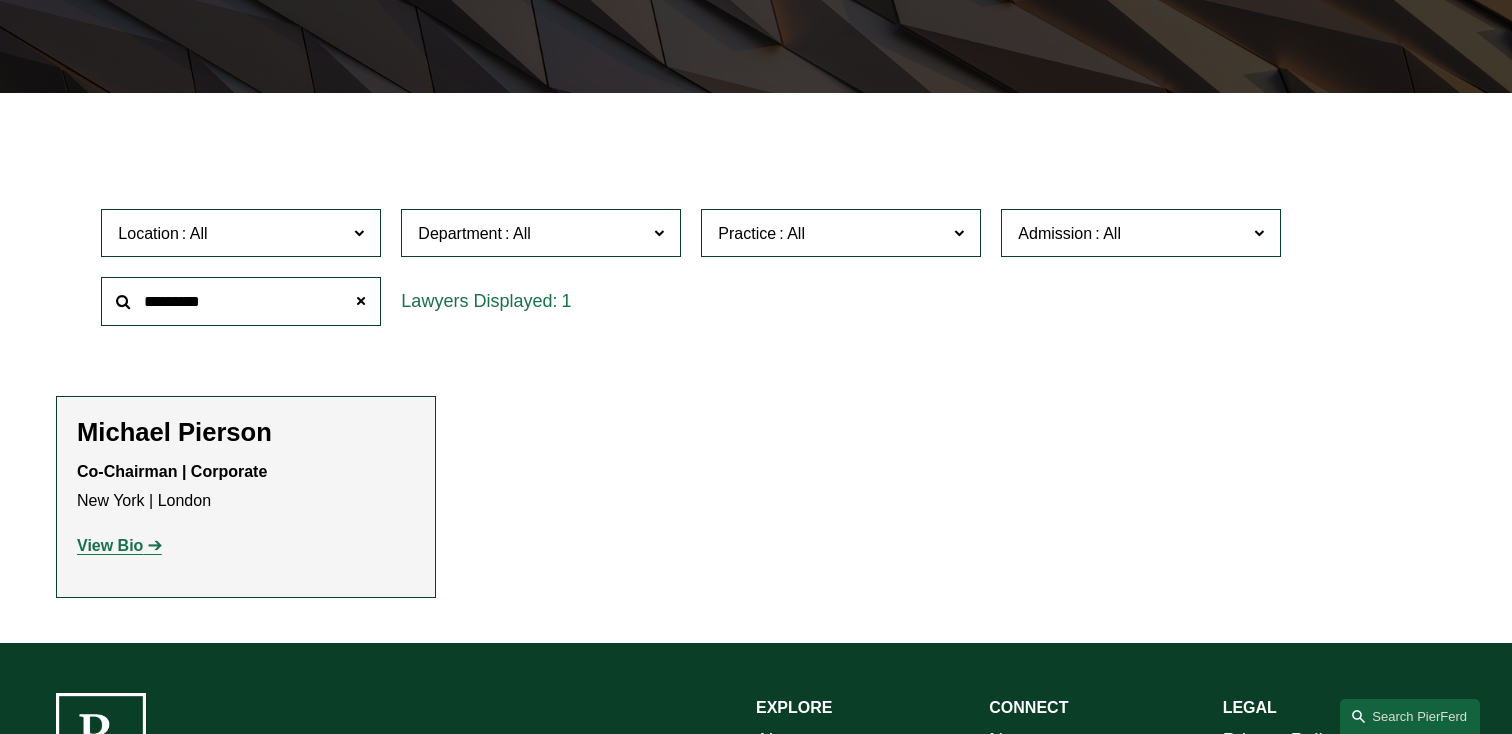 type on "*********" 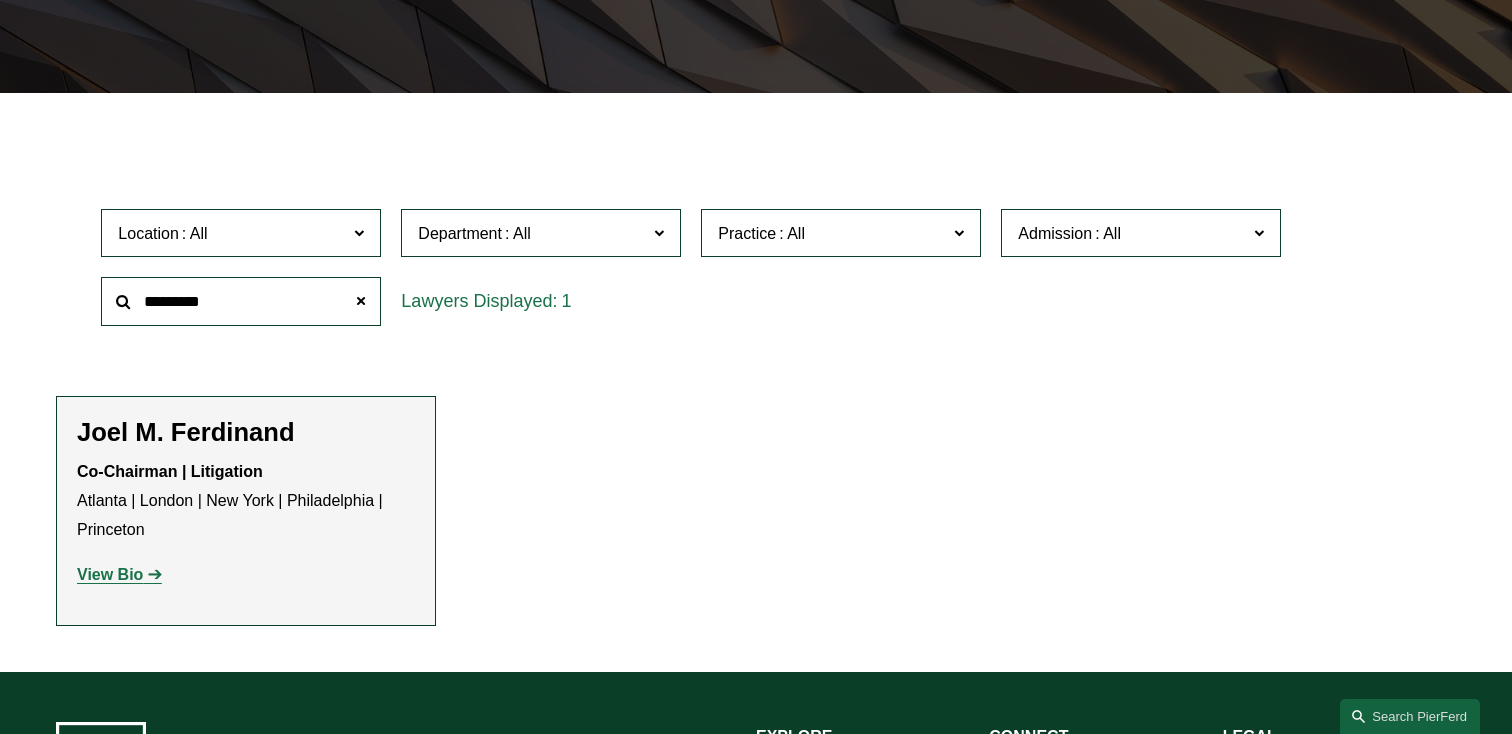 click on "View Bio" 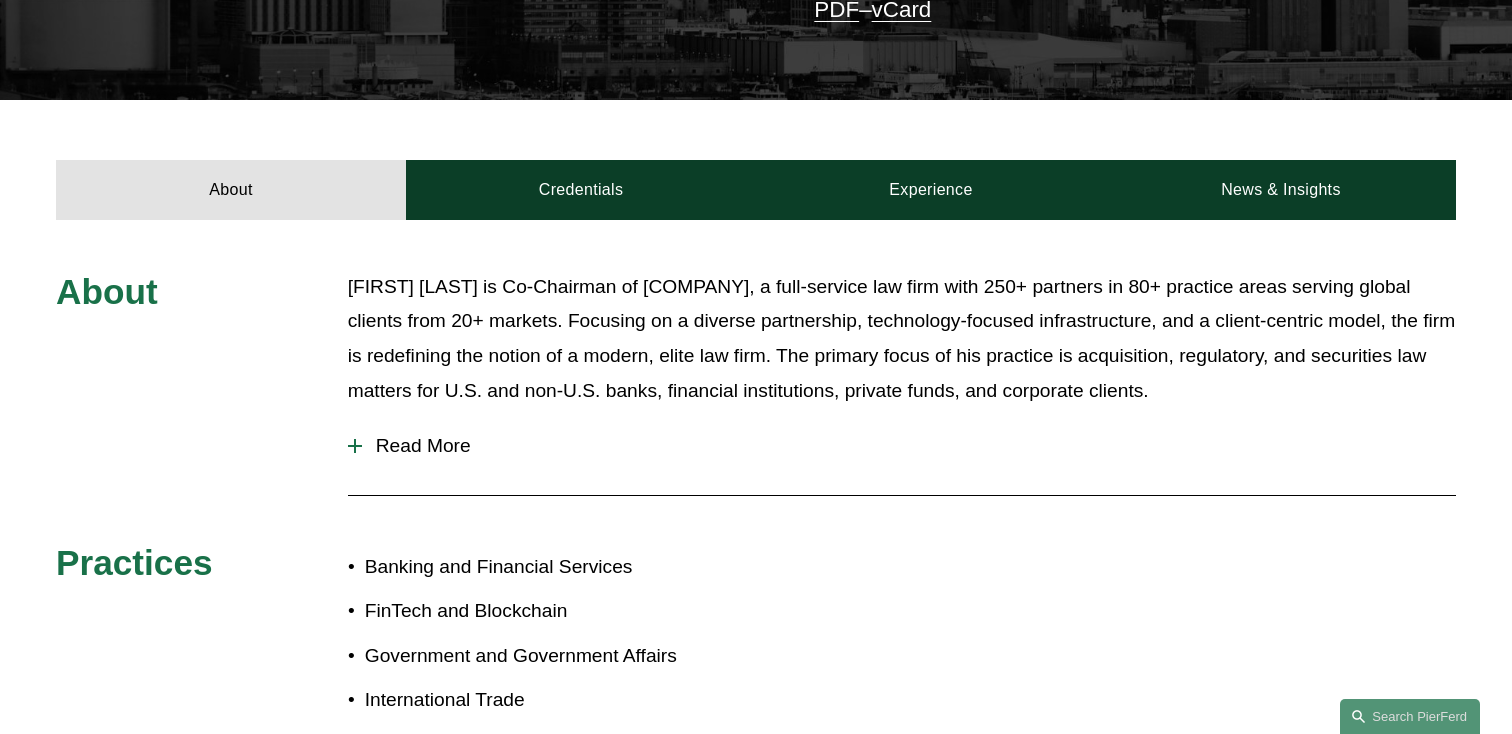 scroll, scrollTop: 640, scrollLeft: 0, axis: vertical 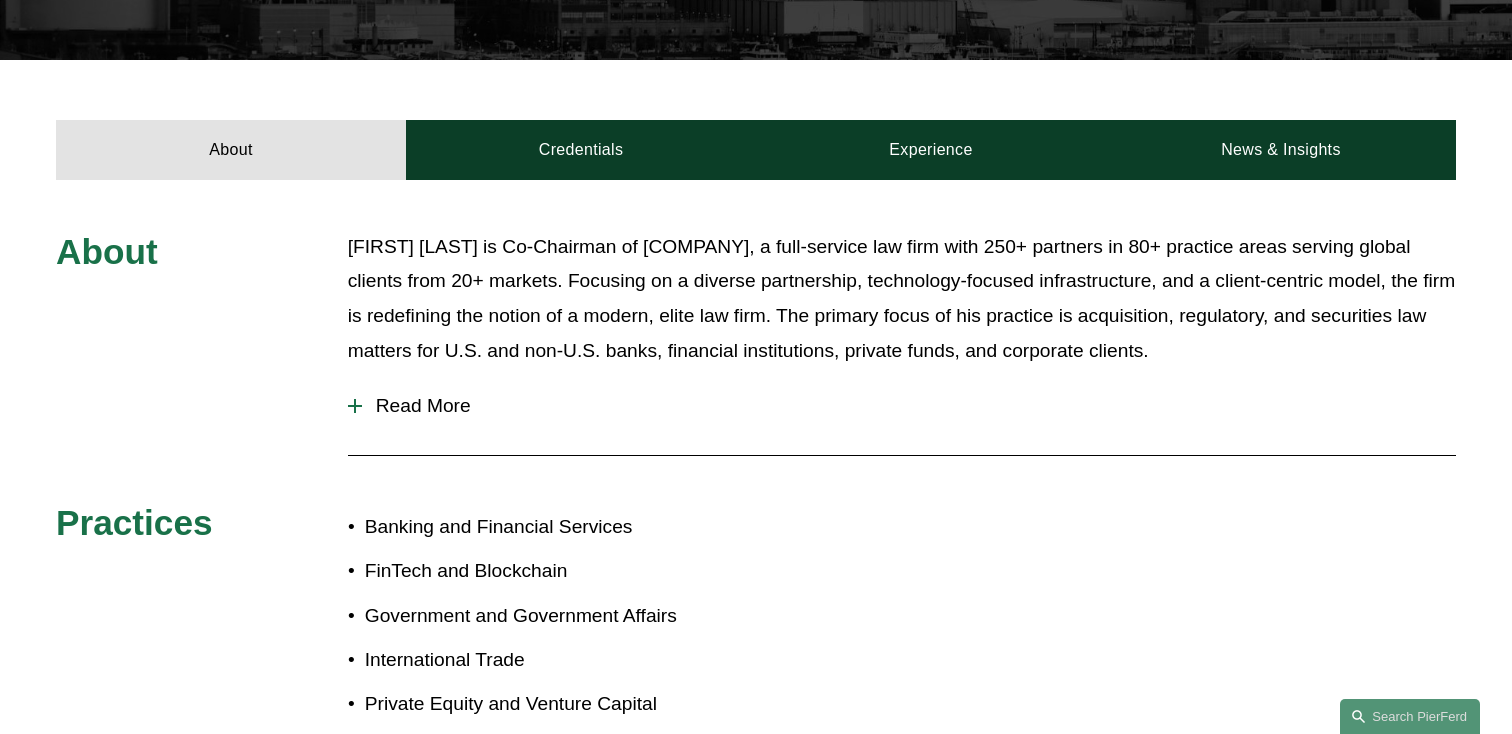 click on "Read More" at bounding box center (909, 406) 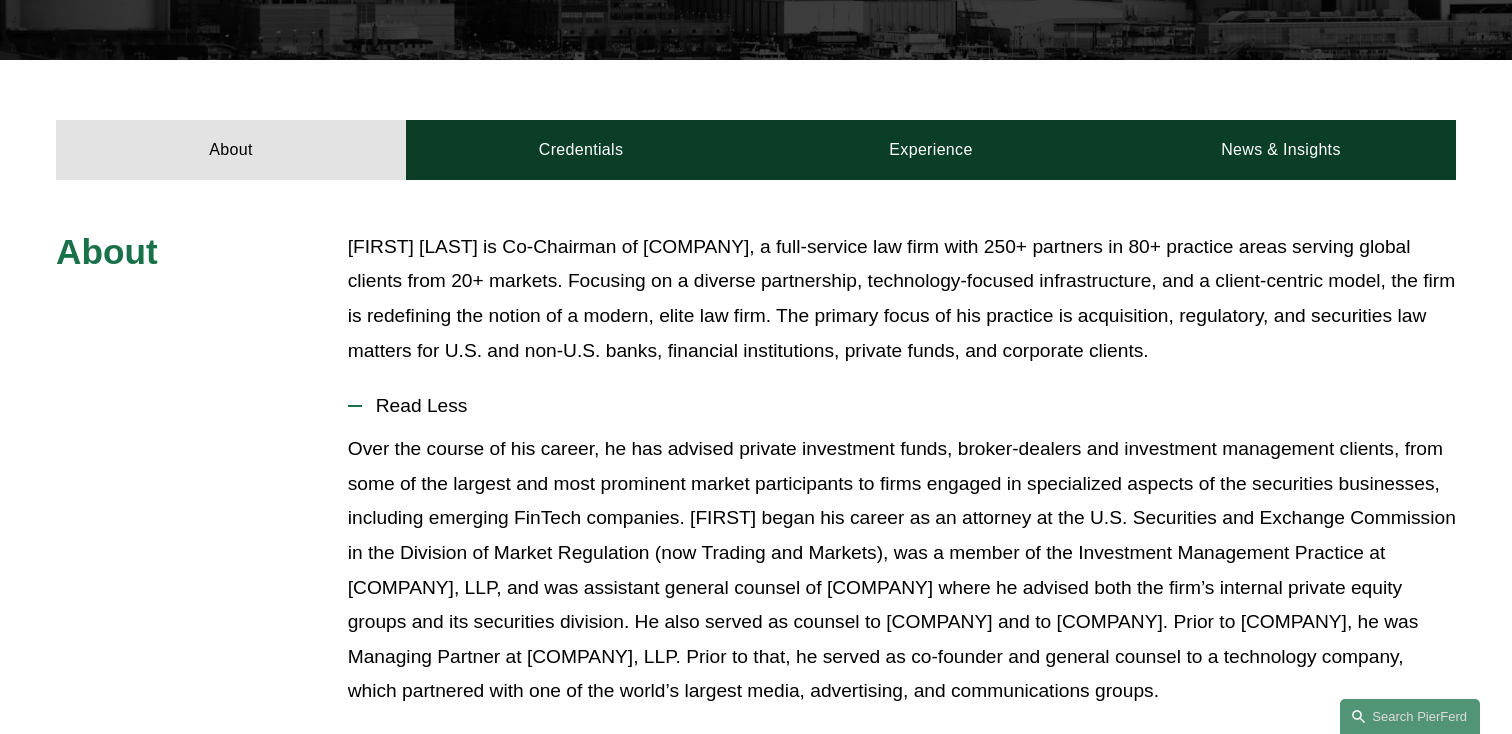 type 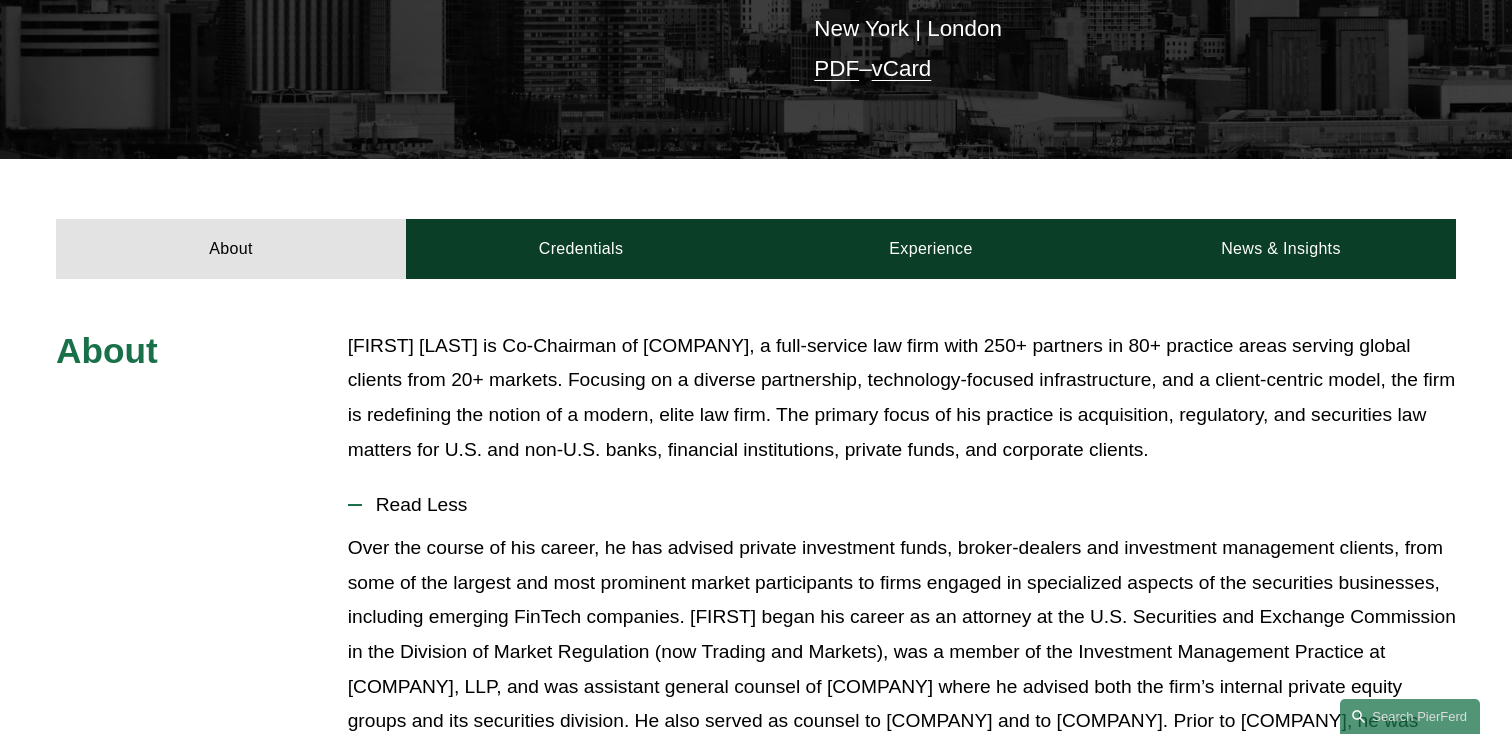 scroll, scrollTop: 520, scrollLeft: 0, axis: vertical 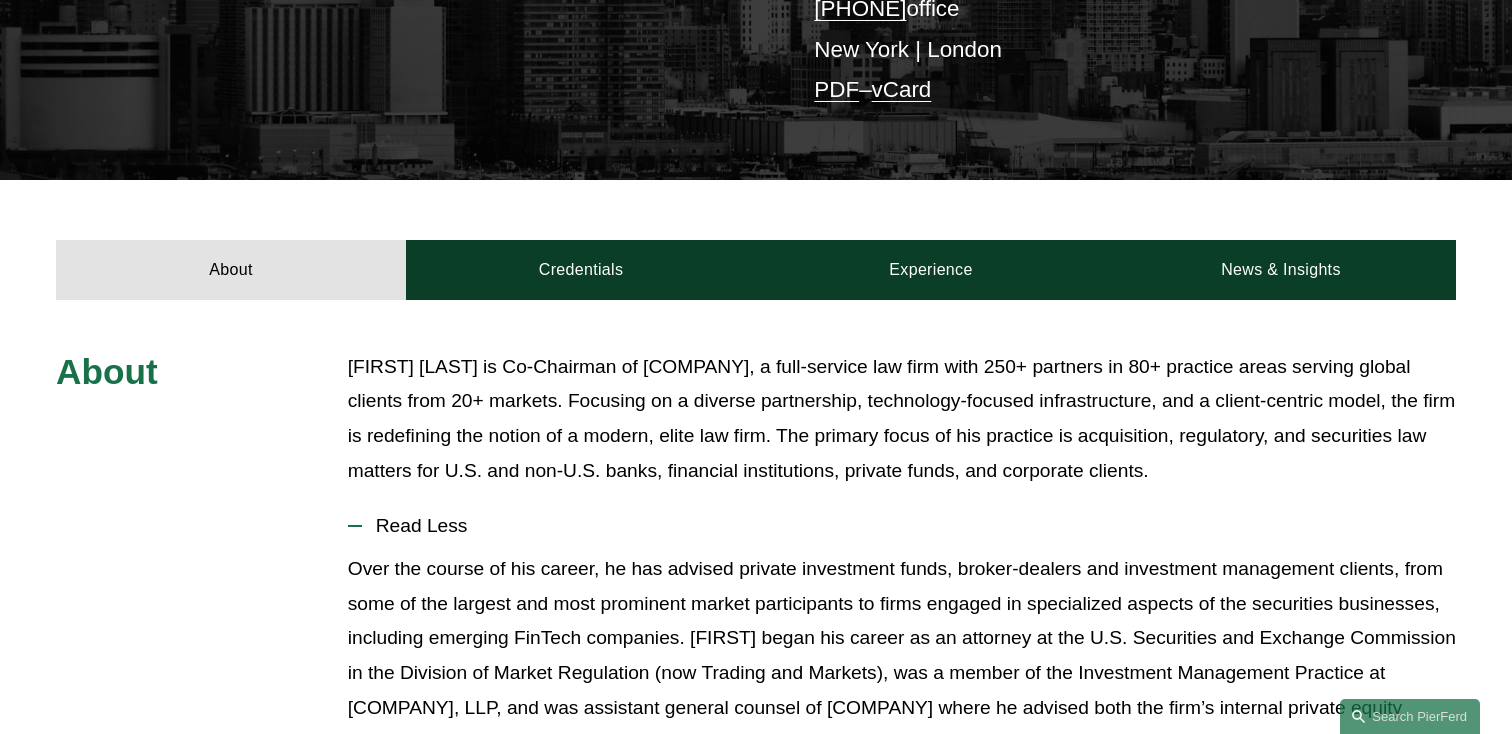 click on "Read Less" at bounding box center [909, 526] 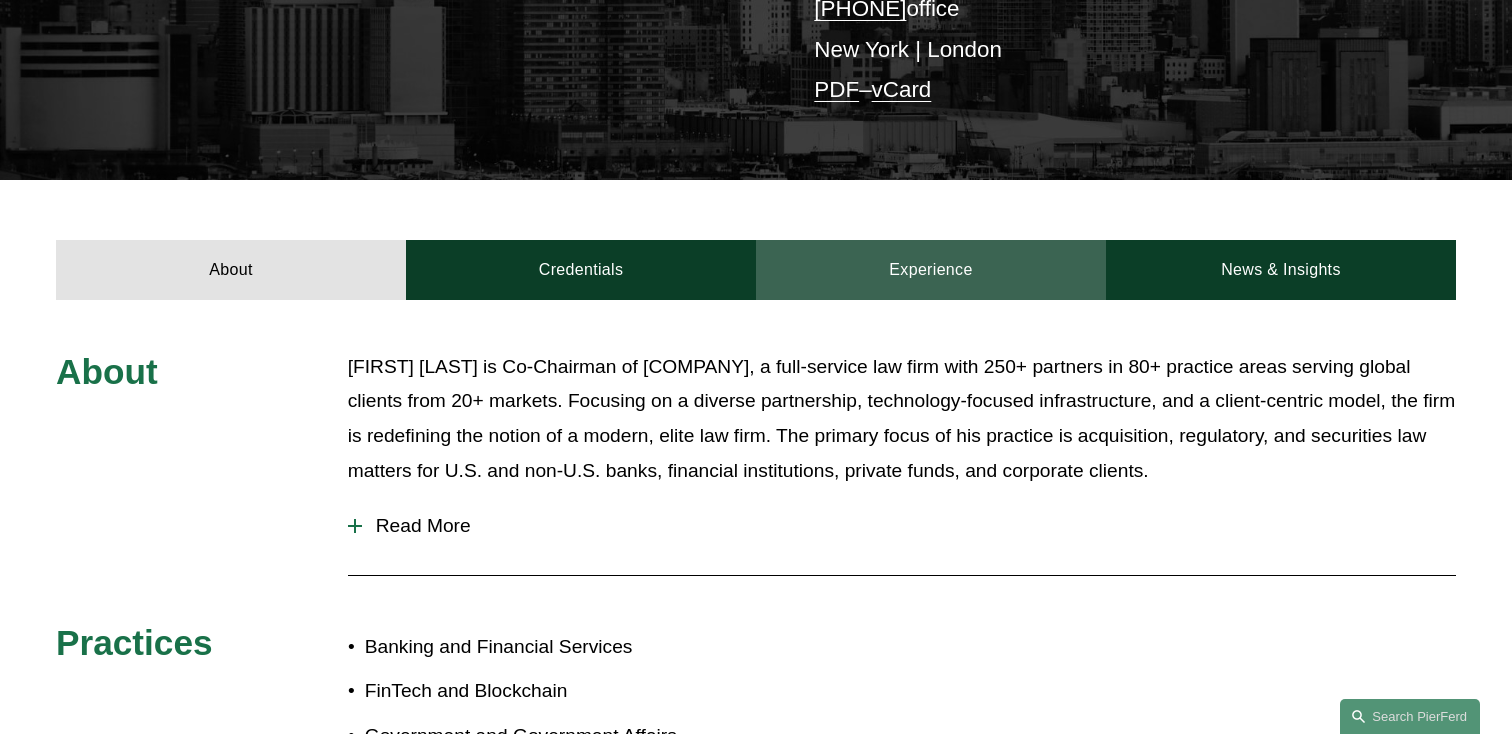 click on "Experience" at bounding box center [931, 270] 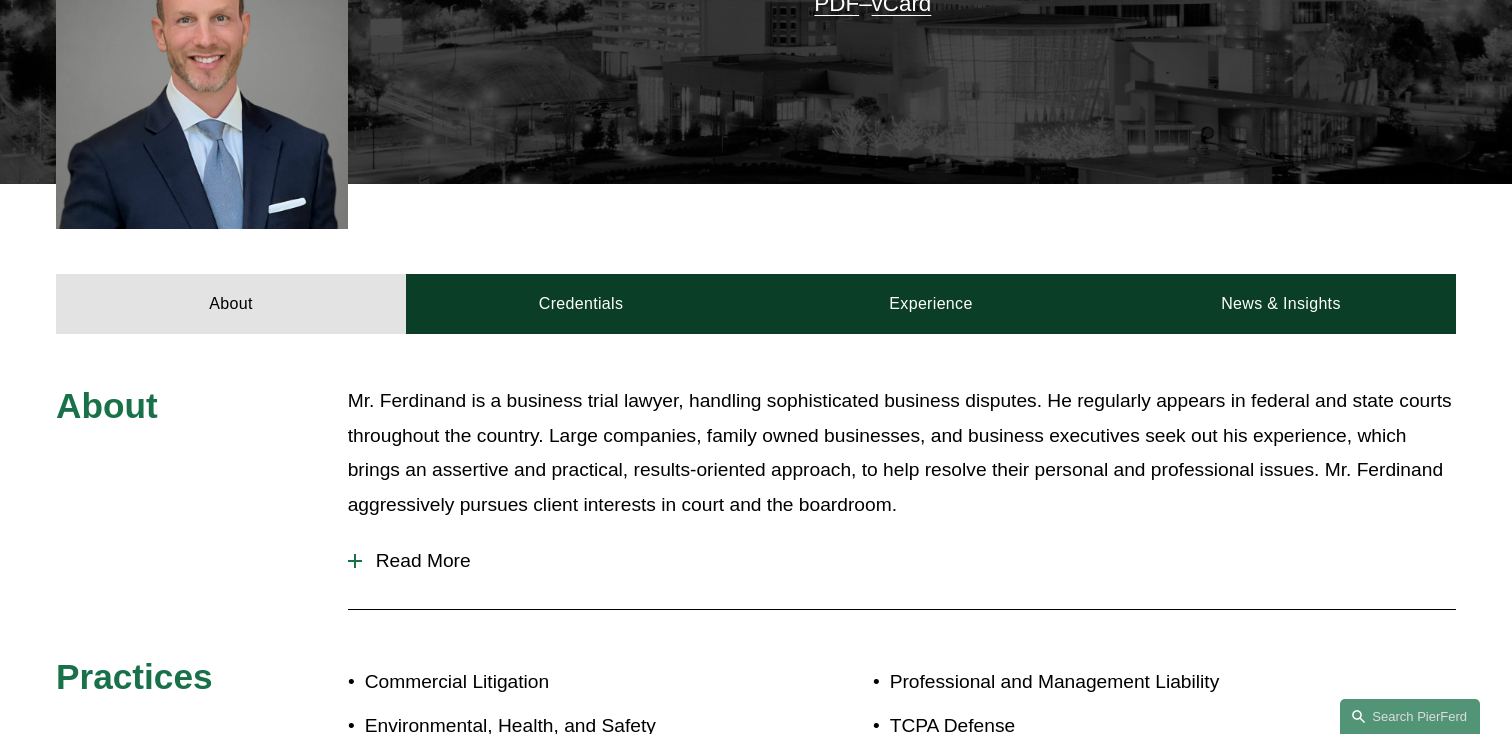 scroll, scrollTop: 640, scrollLeft: 0, axis: vertical 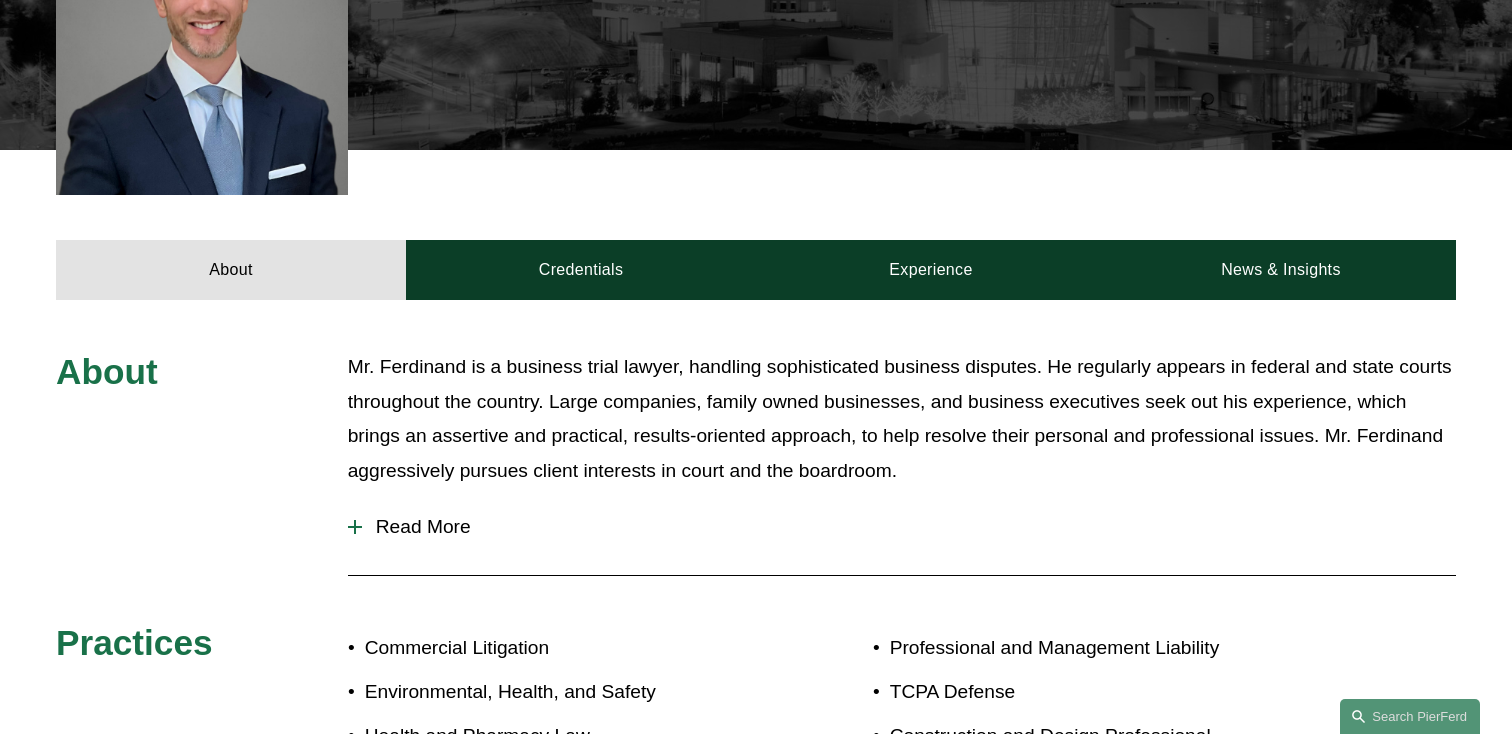 click on "Read More" at bounding box center [909, 527] 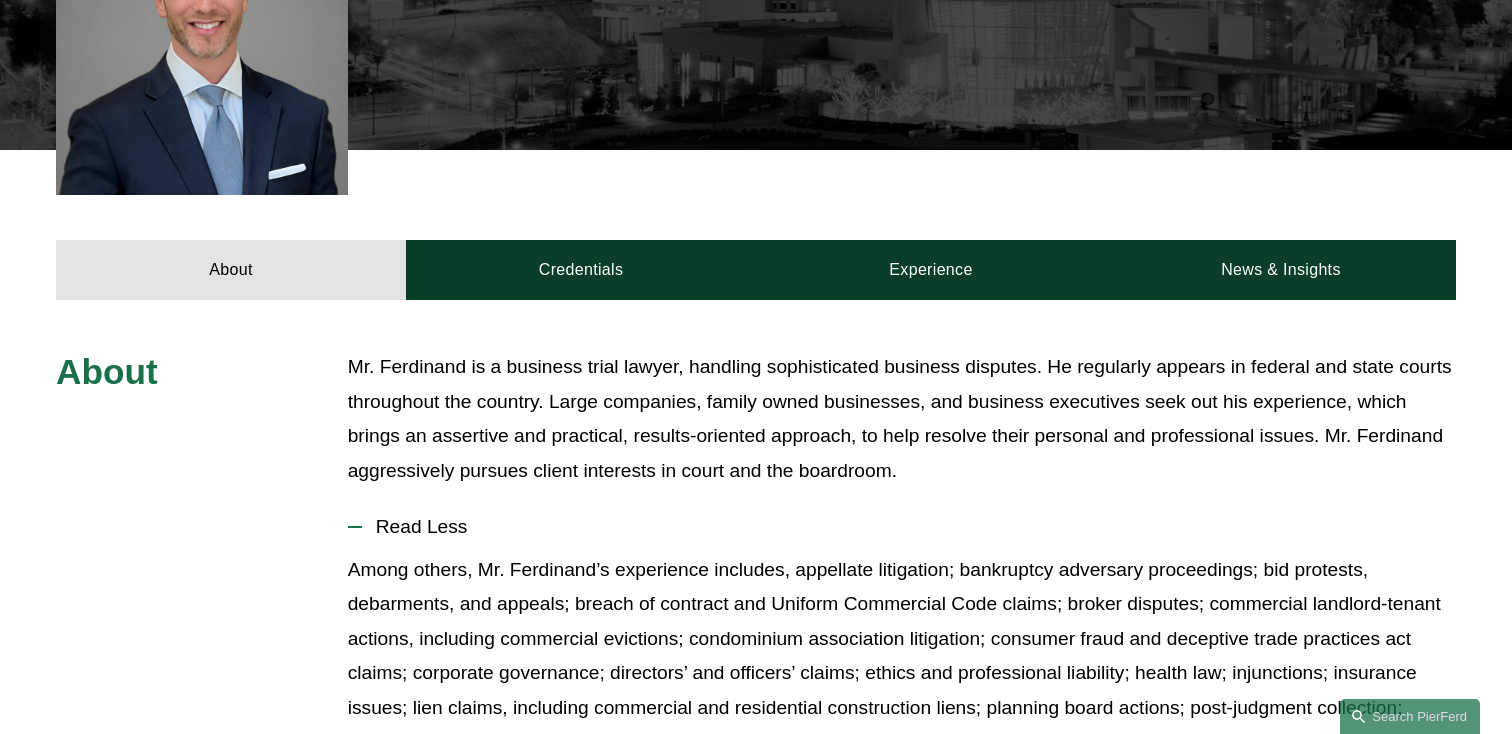 type 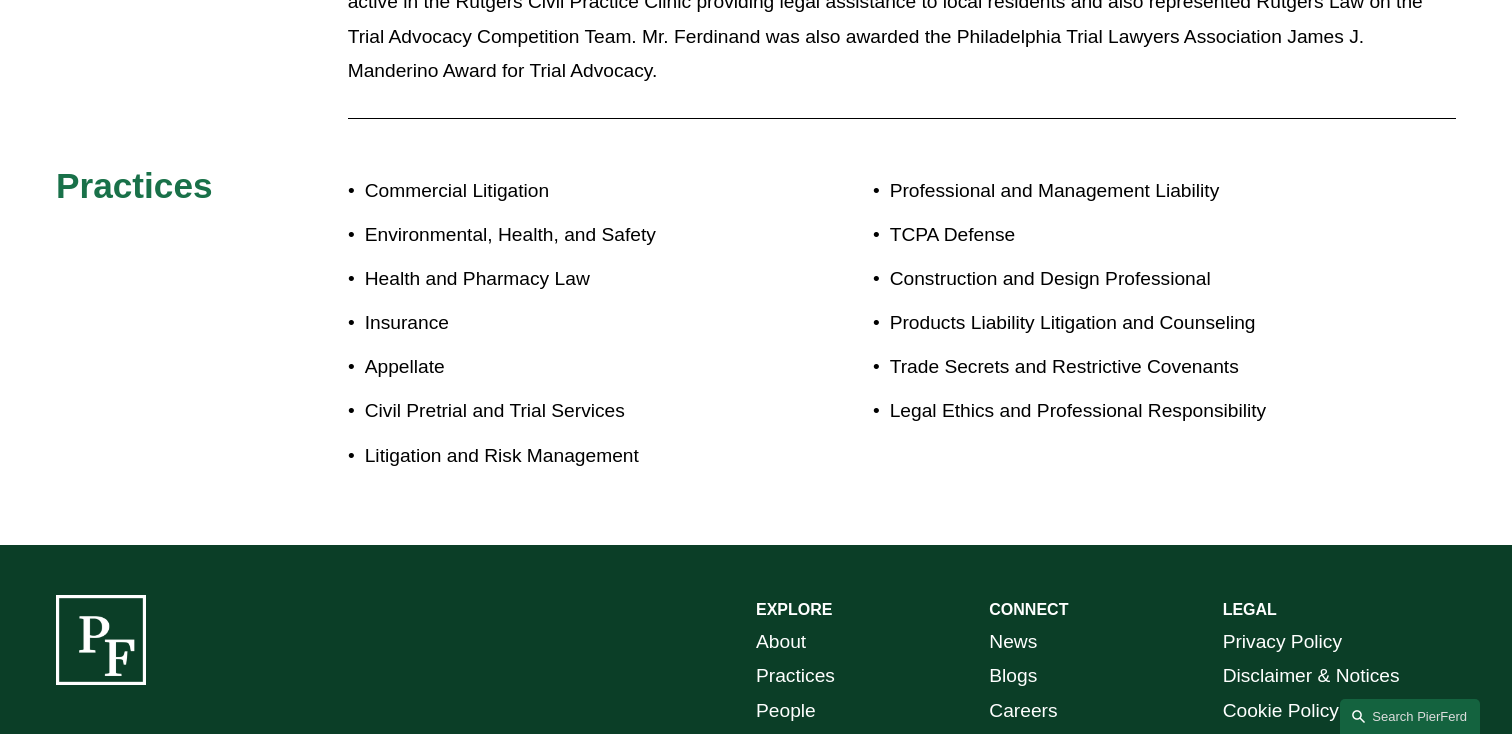 scroll, scrollTop: 2040, scrollLeft: 0, axis: vertical 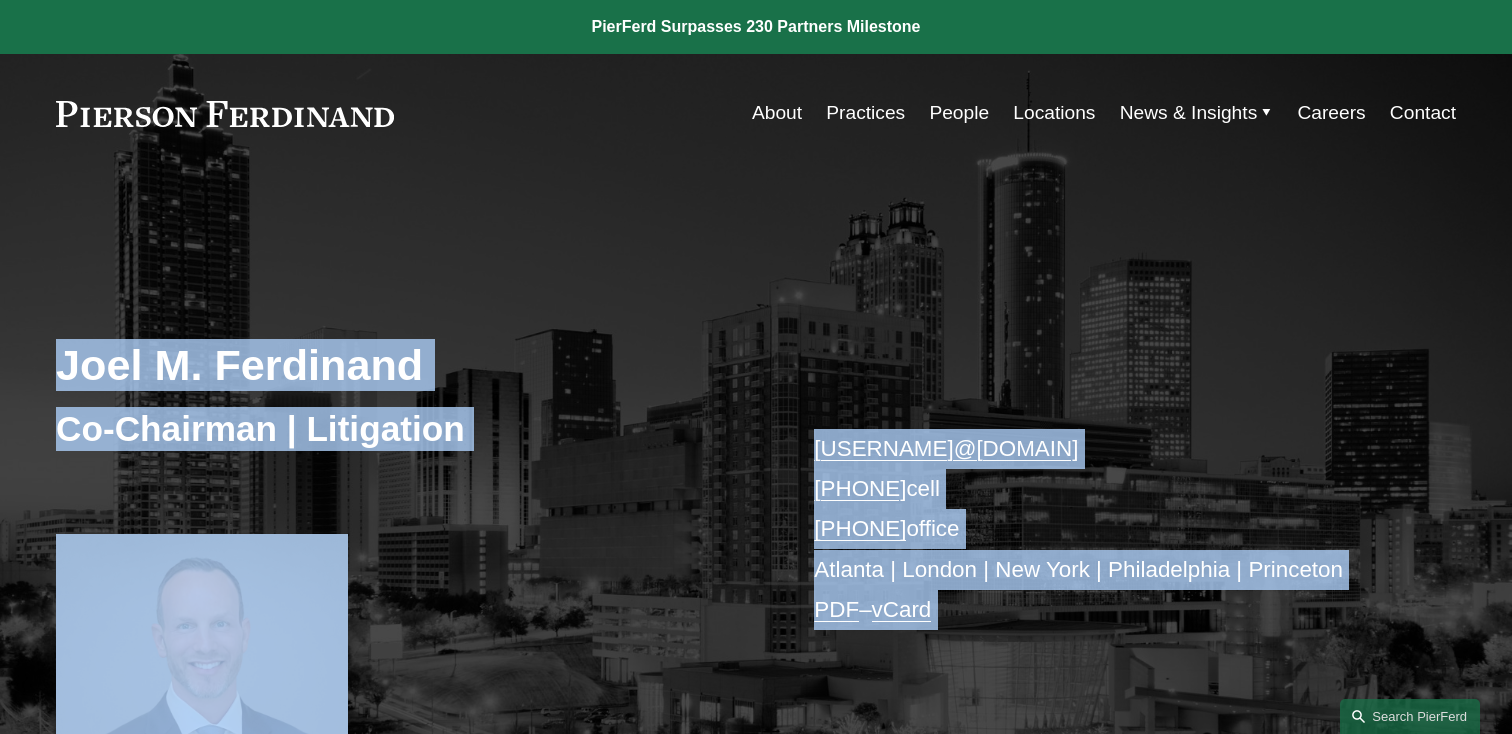 drag, startPoint x: 702, startPoint y: 573, endPoint x: 735, endPoint y: -159, distance: 732.74347 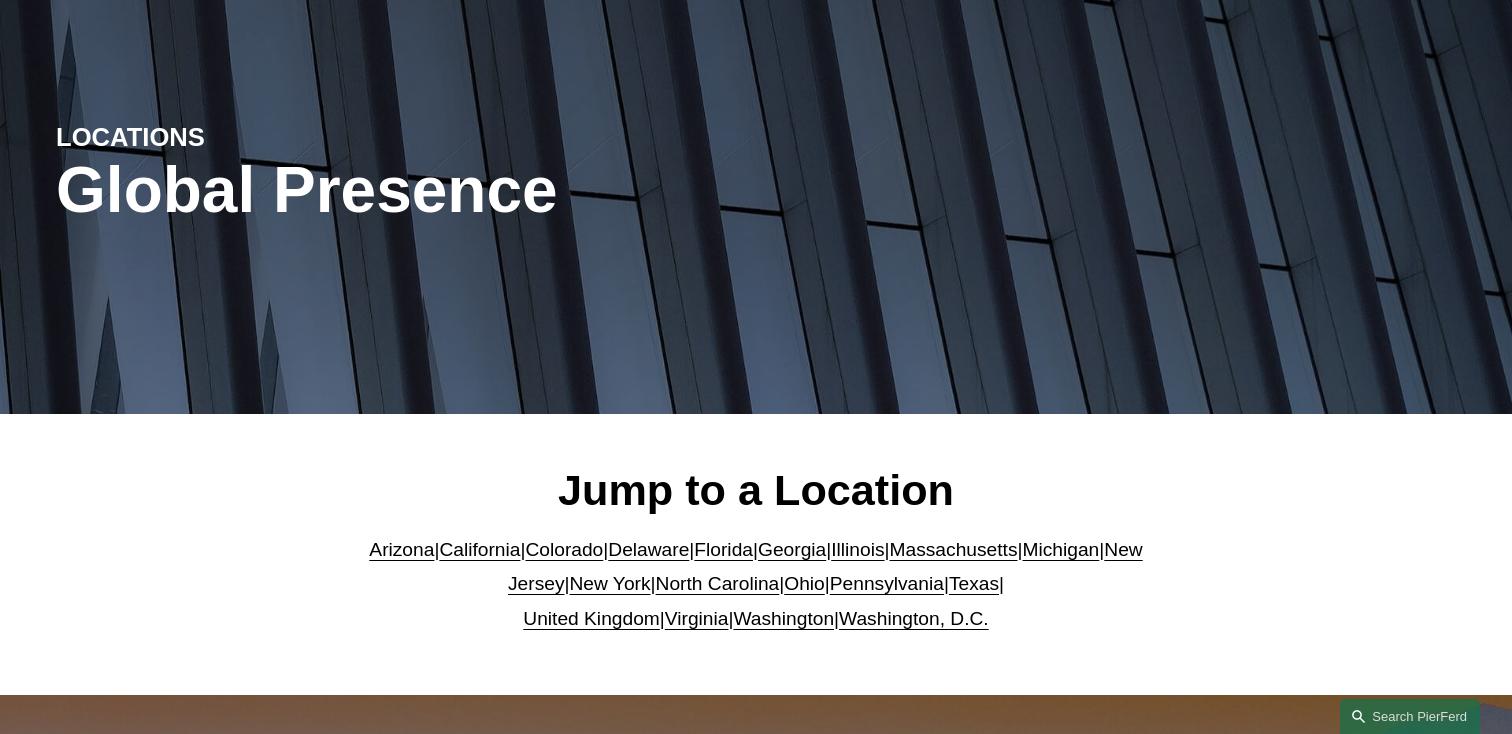 scroll, scrollTop: 160, scrollLeft: 0, axis: vertical 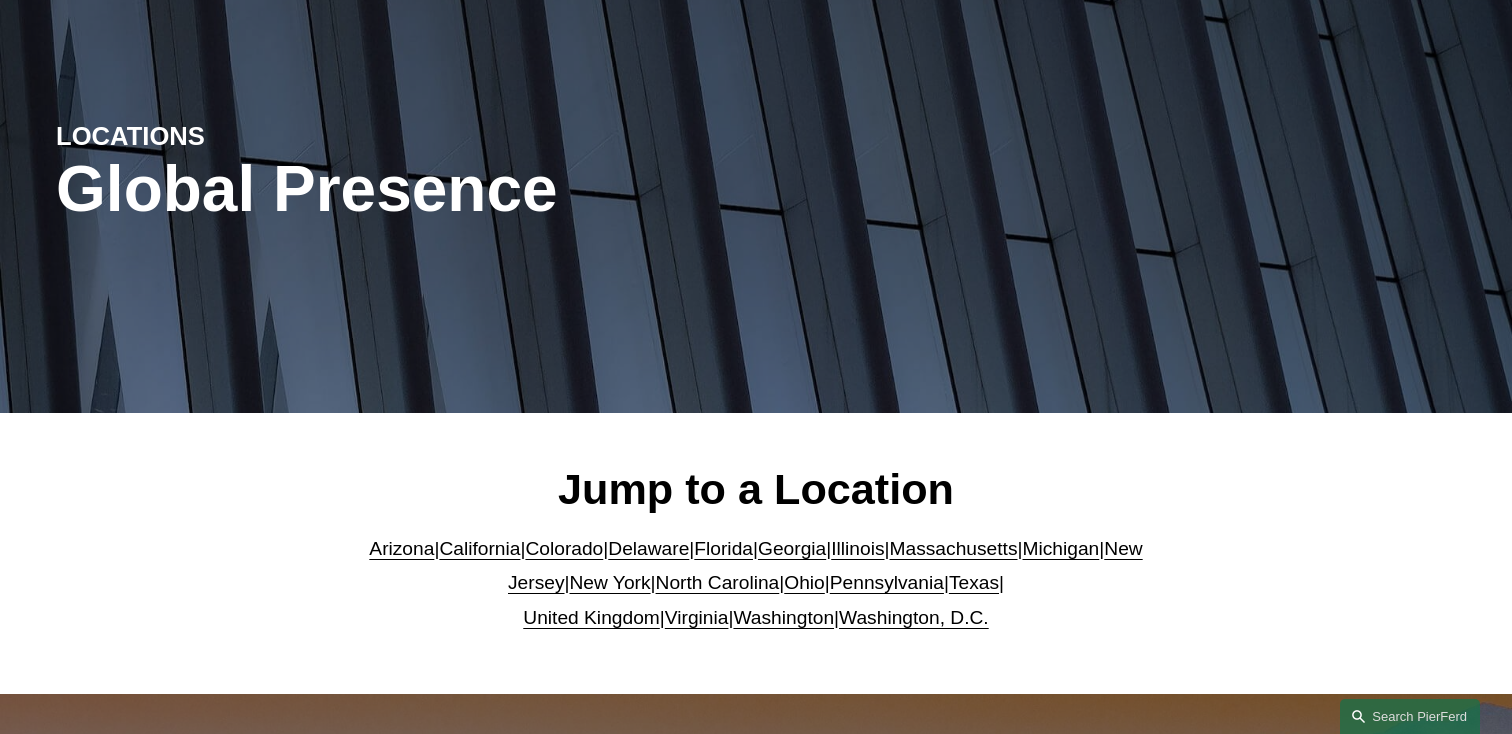 click on "Texas" at bounding box center (974, 582) 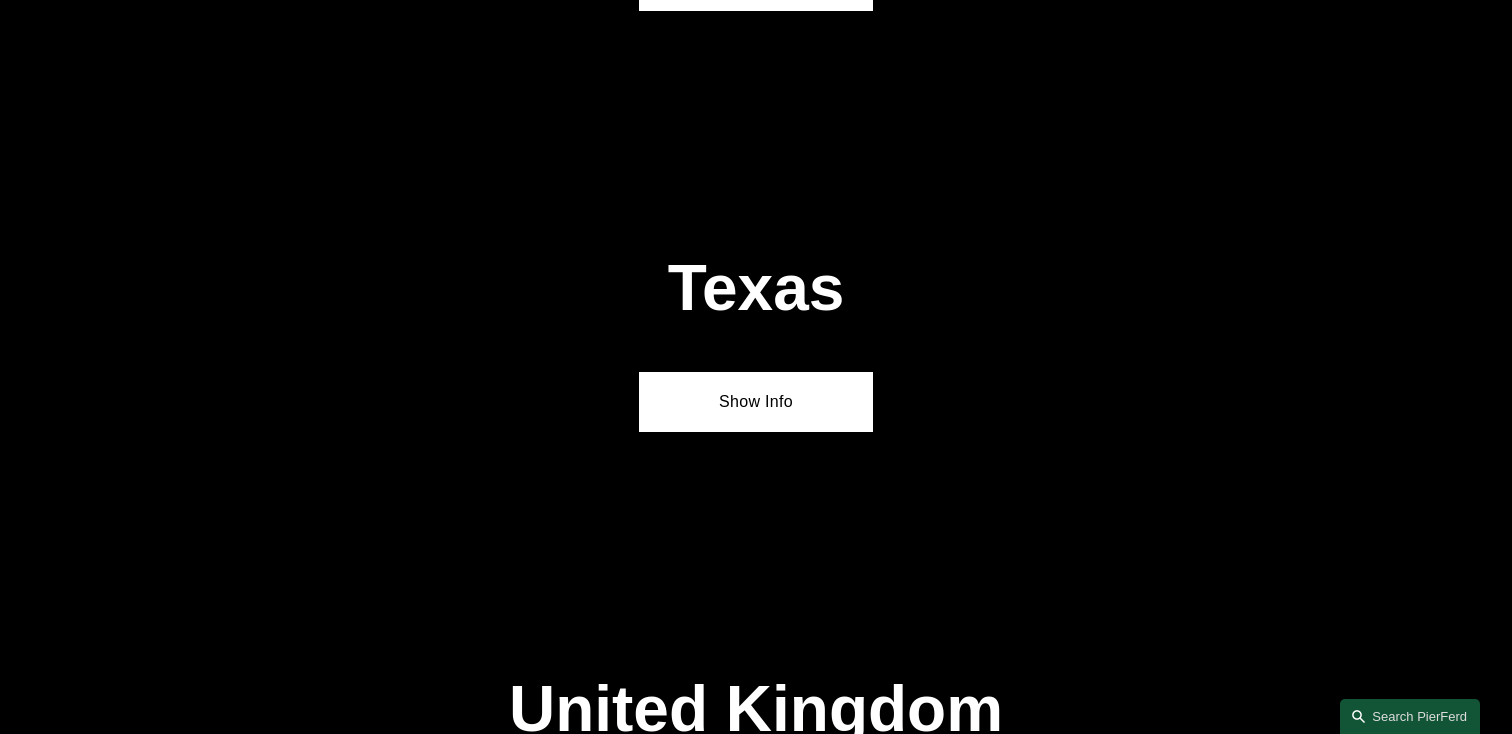 scroll, scrollTop: 6752, scrollLeft: 0, axis: vertical 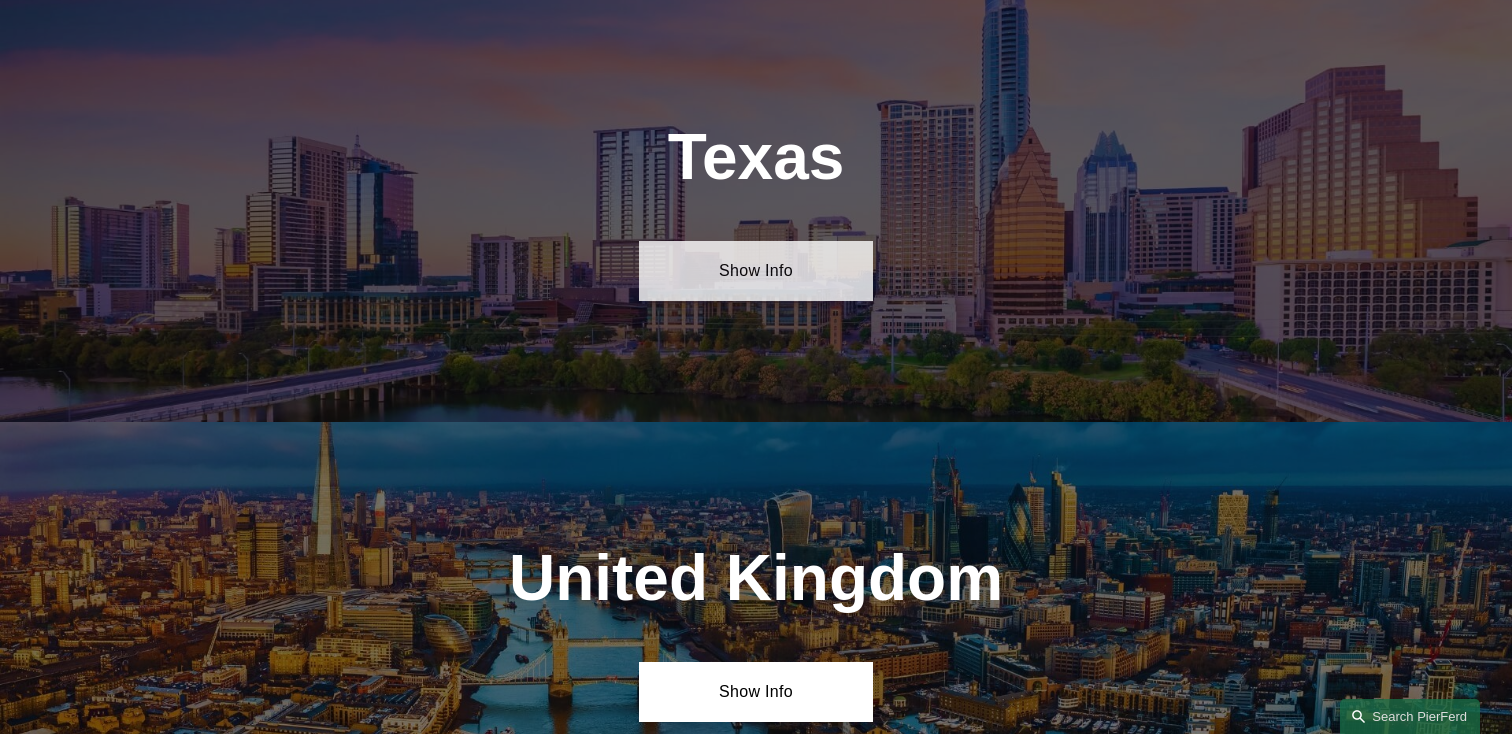 click on "Show Info" at bounding box center (755, 271) 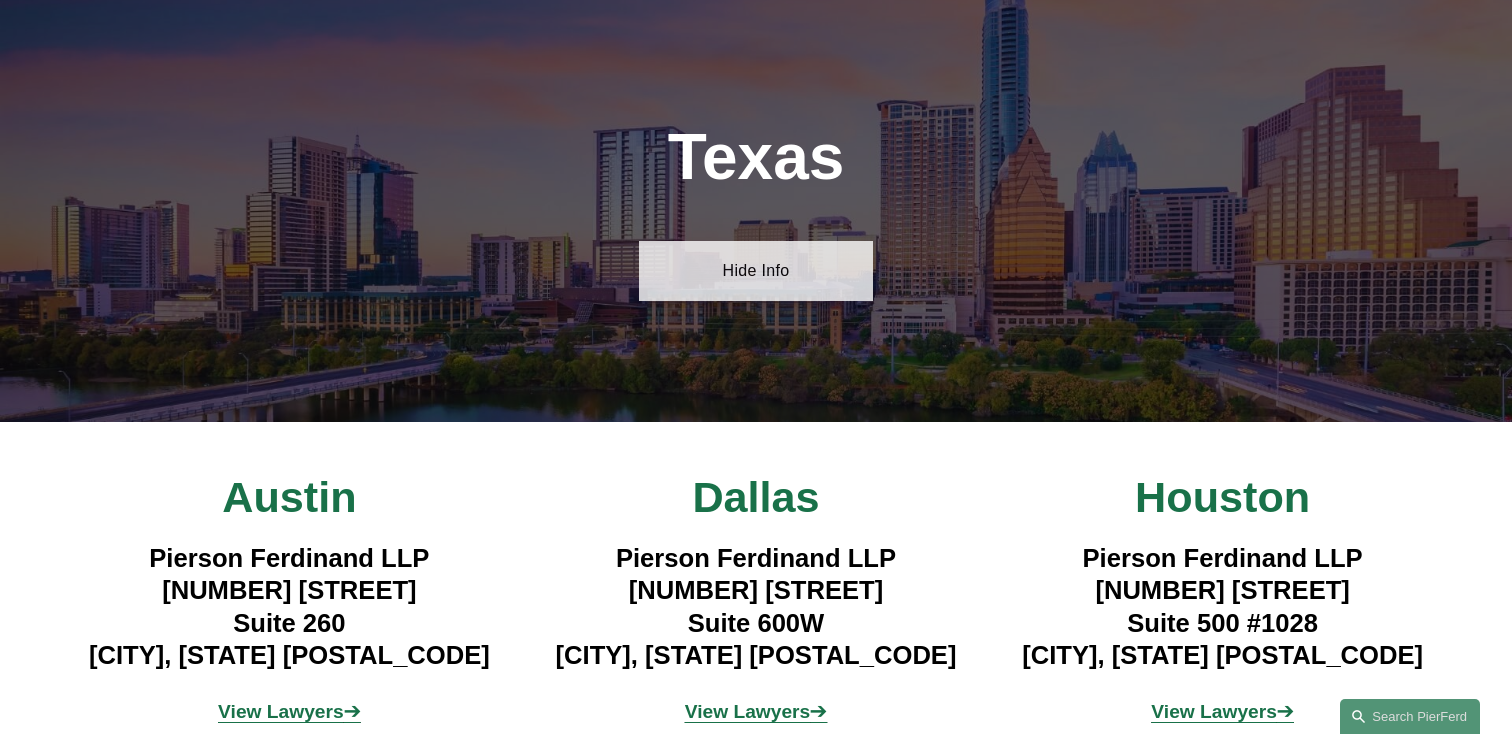 scroll, scrollTop: 6792, scrollLeft: 0, axis: vertical 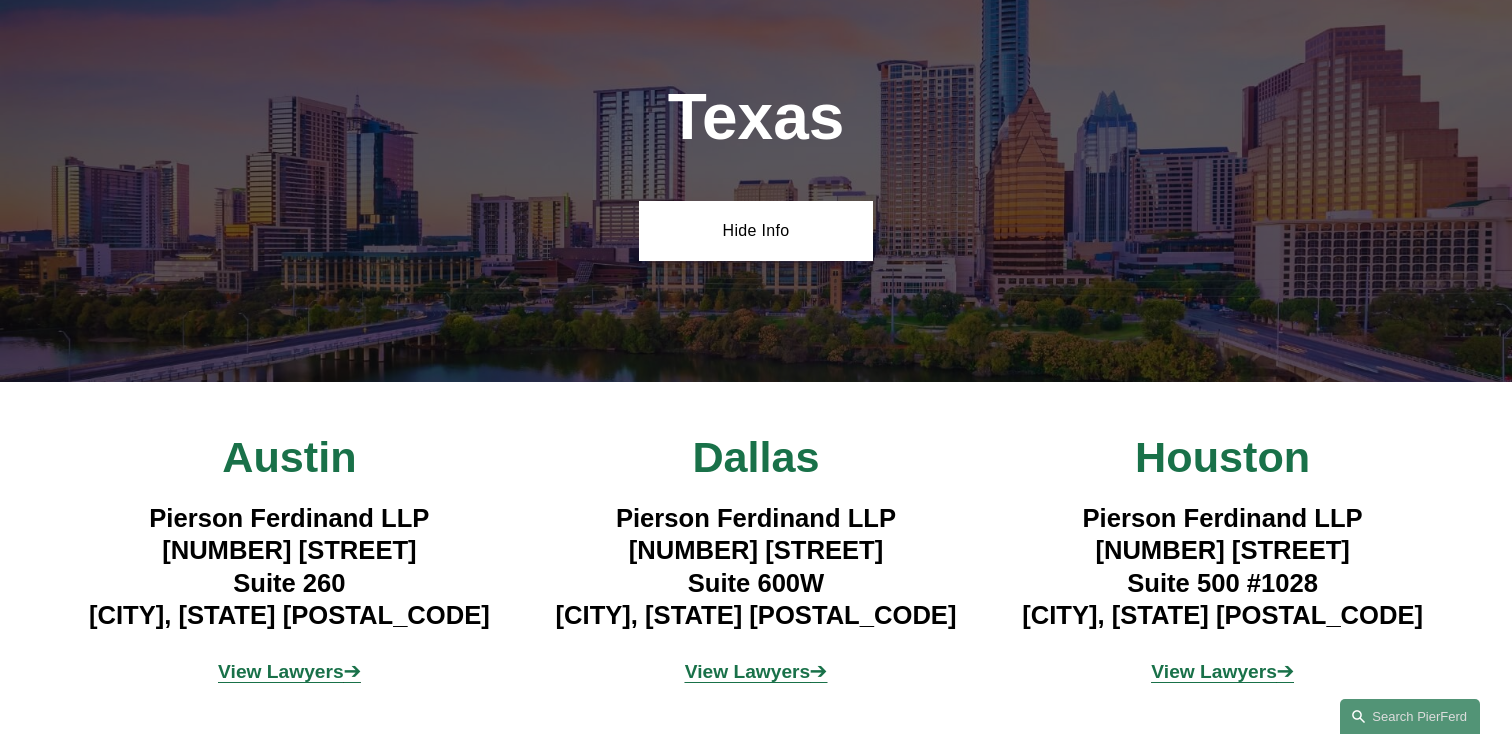 click on "View Lawyers  ➔" at bounding box center [289, 672] 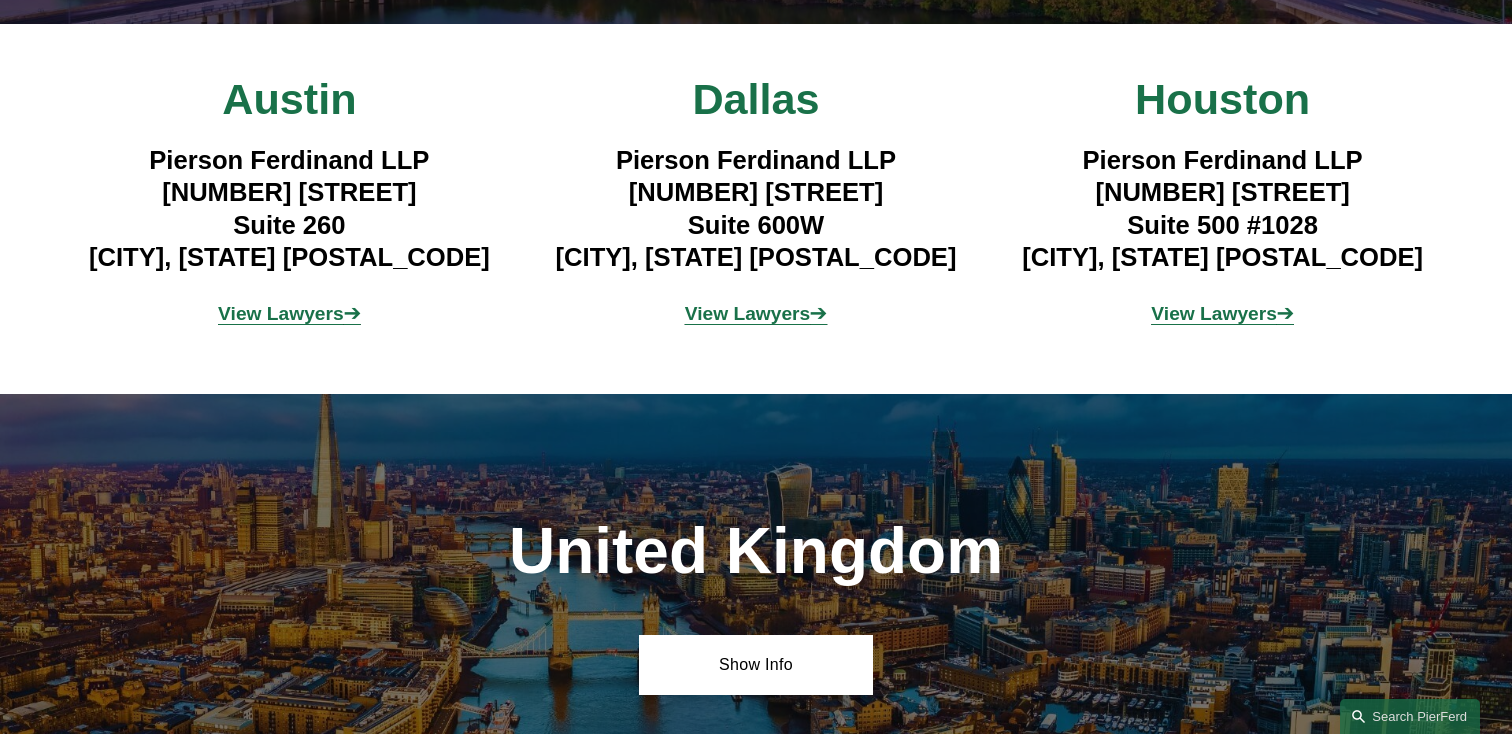 scroll, scrollTop: 7152, scrollLeft: 0, axis: vertical 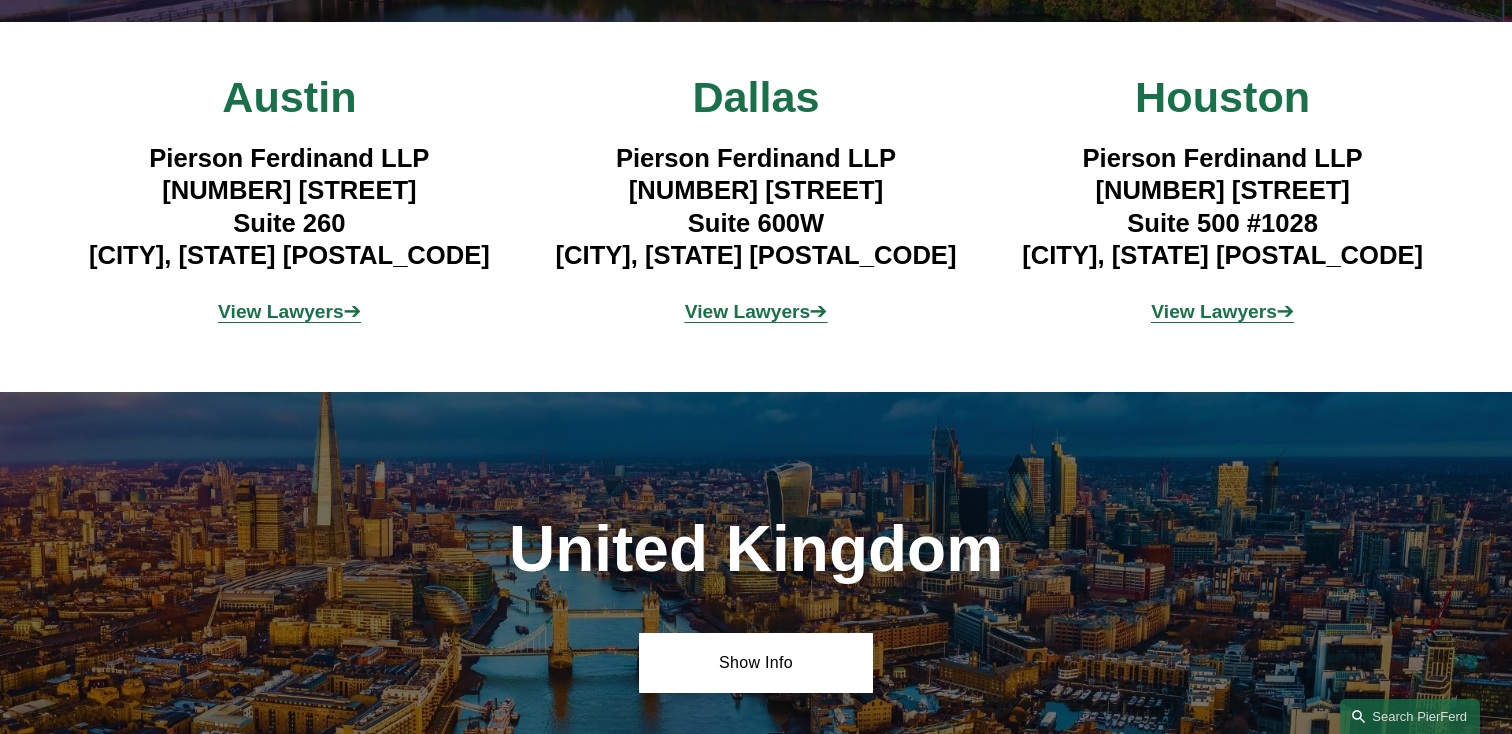 click on "View Lawyers" at bounding box center (281, 311) 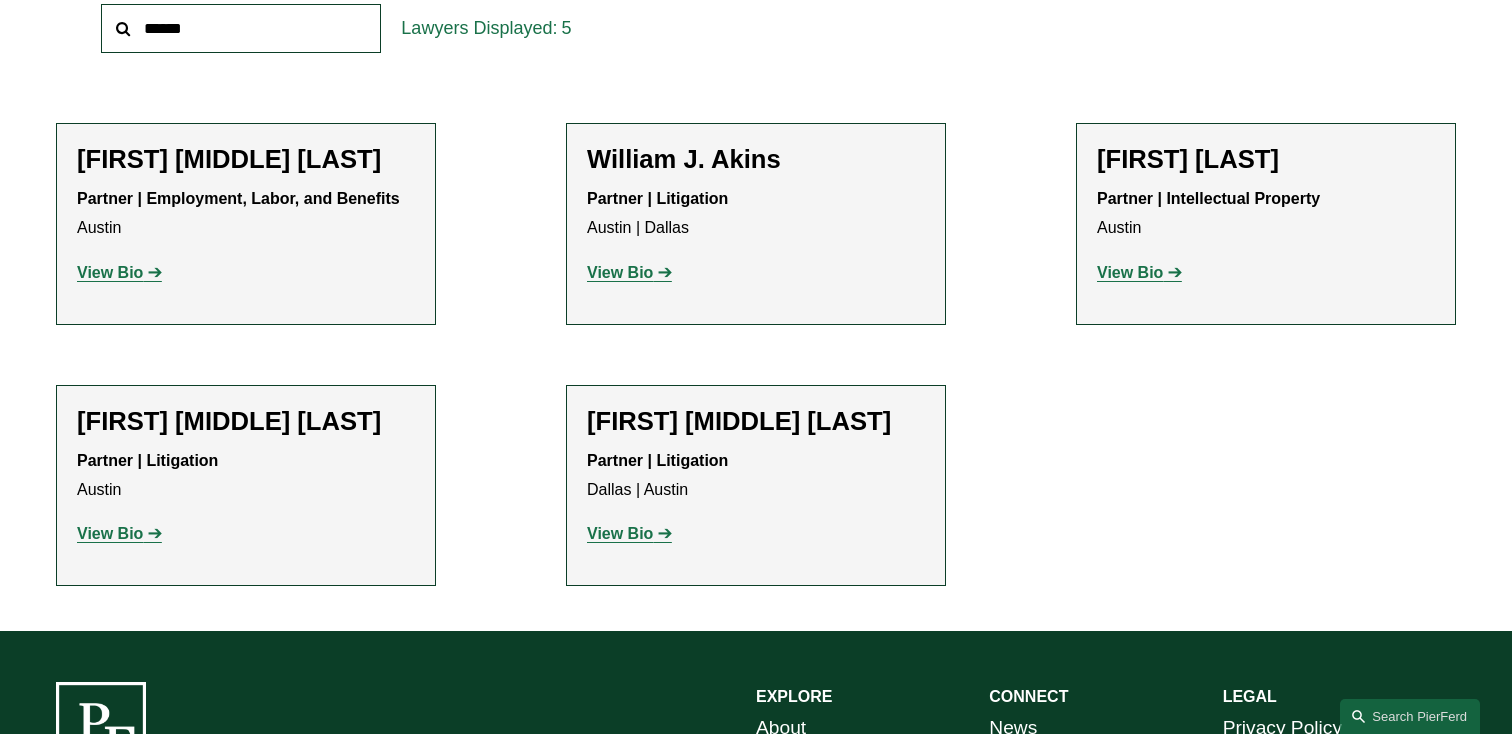 scroll, scrollTop: 800, scrollLeft: 0, axis: vertical 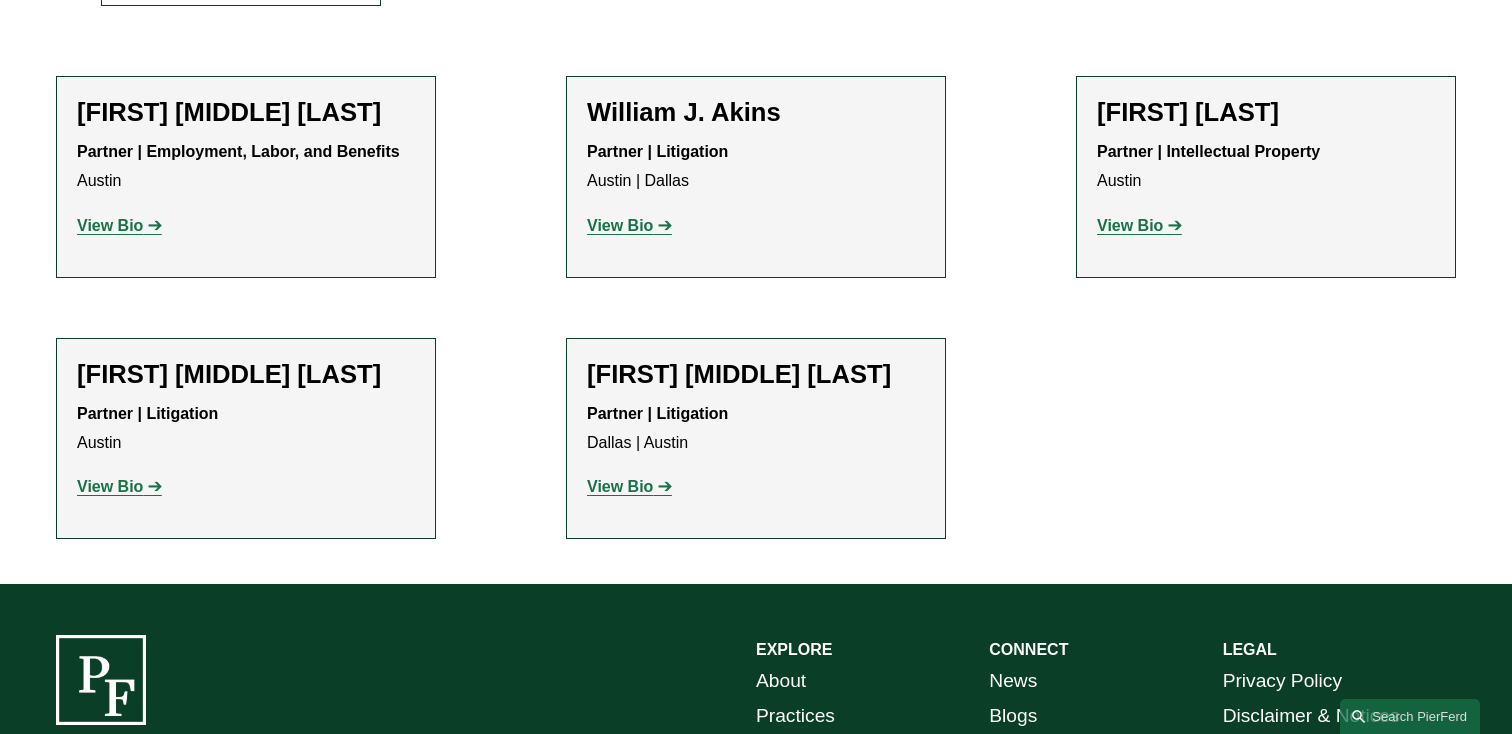 click on "View Bio" 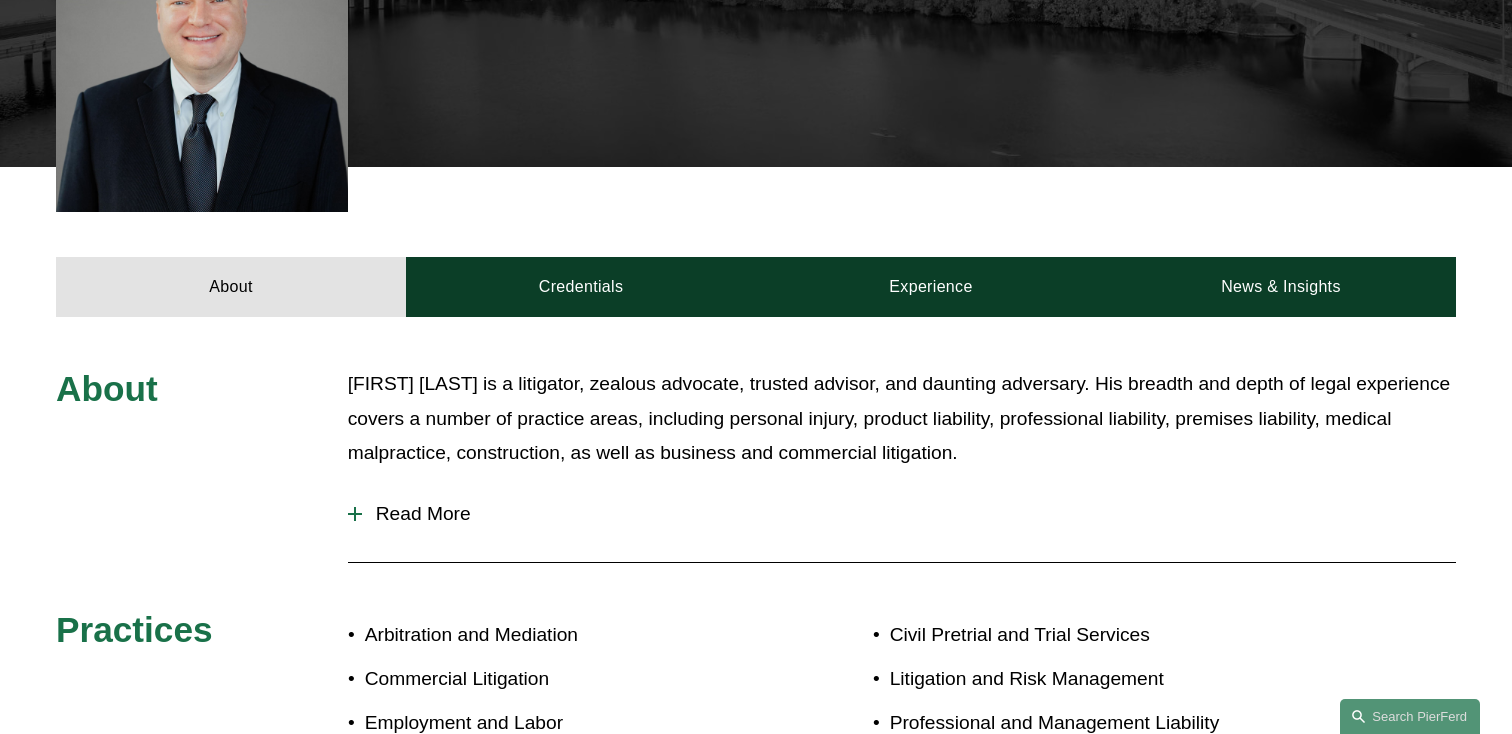 scroll, scrollTop: 680, scrollLeft: 0, axis: vertical 